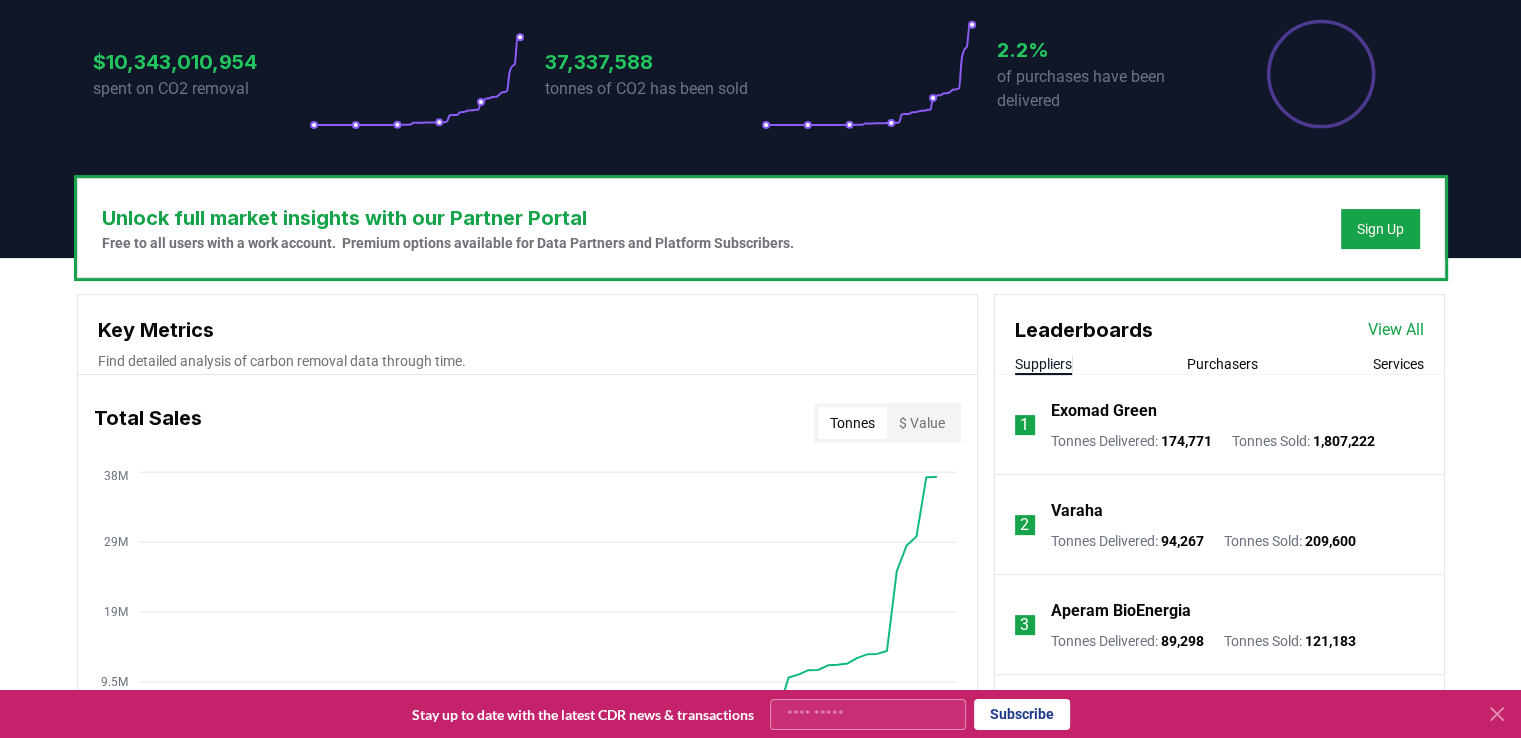 scroll, scrollTop: 431, scrollLeft: 0, axis: vertical 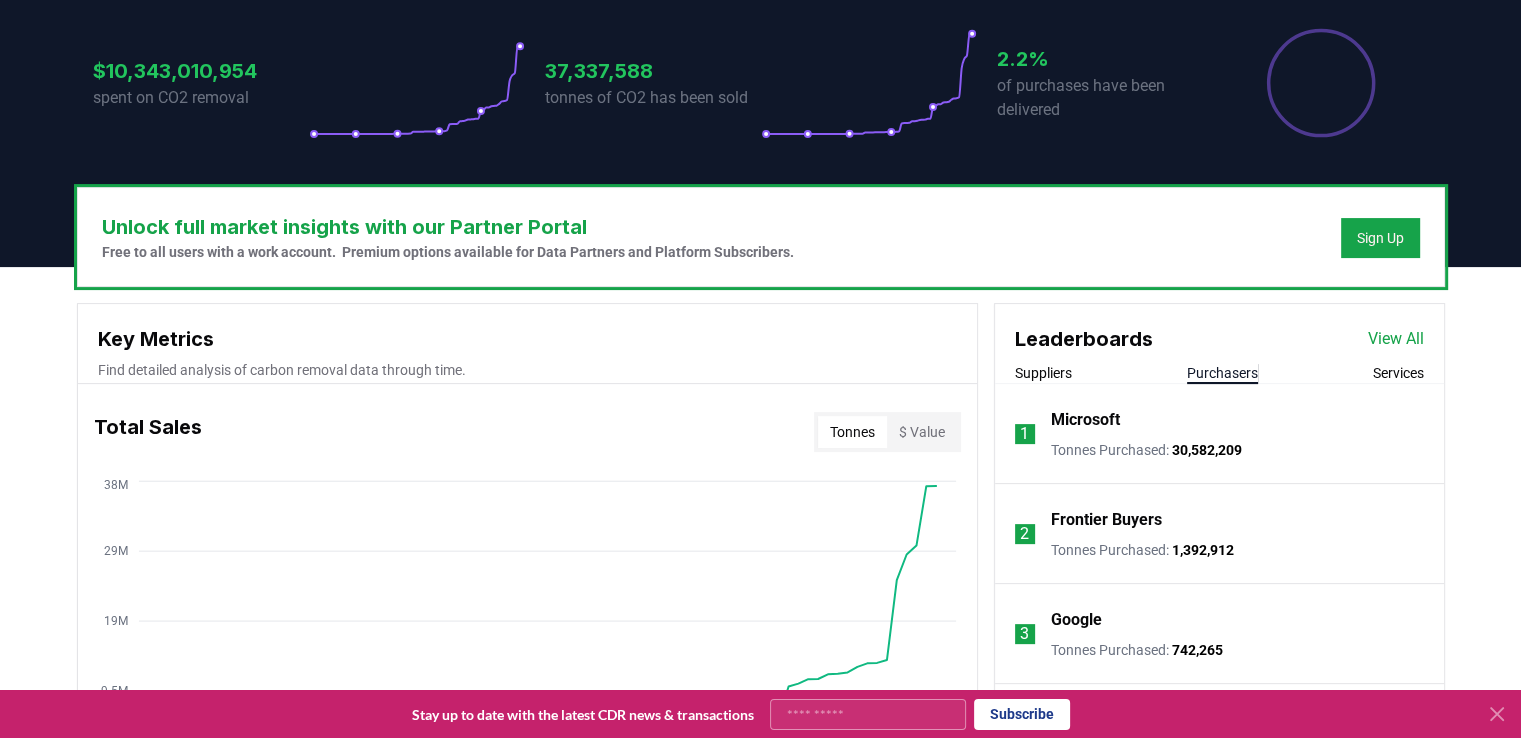 click on "Purchasers" at bounding box center (1222, 373) 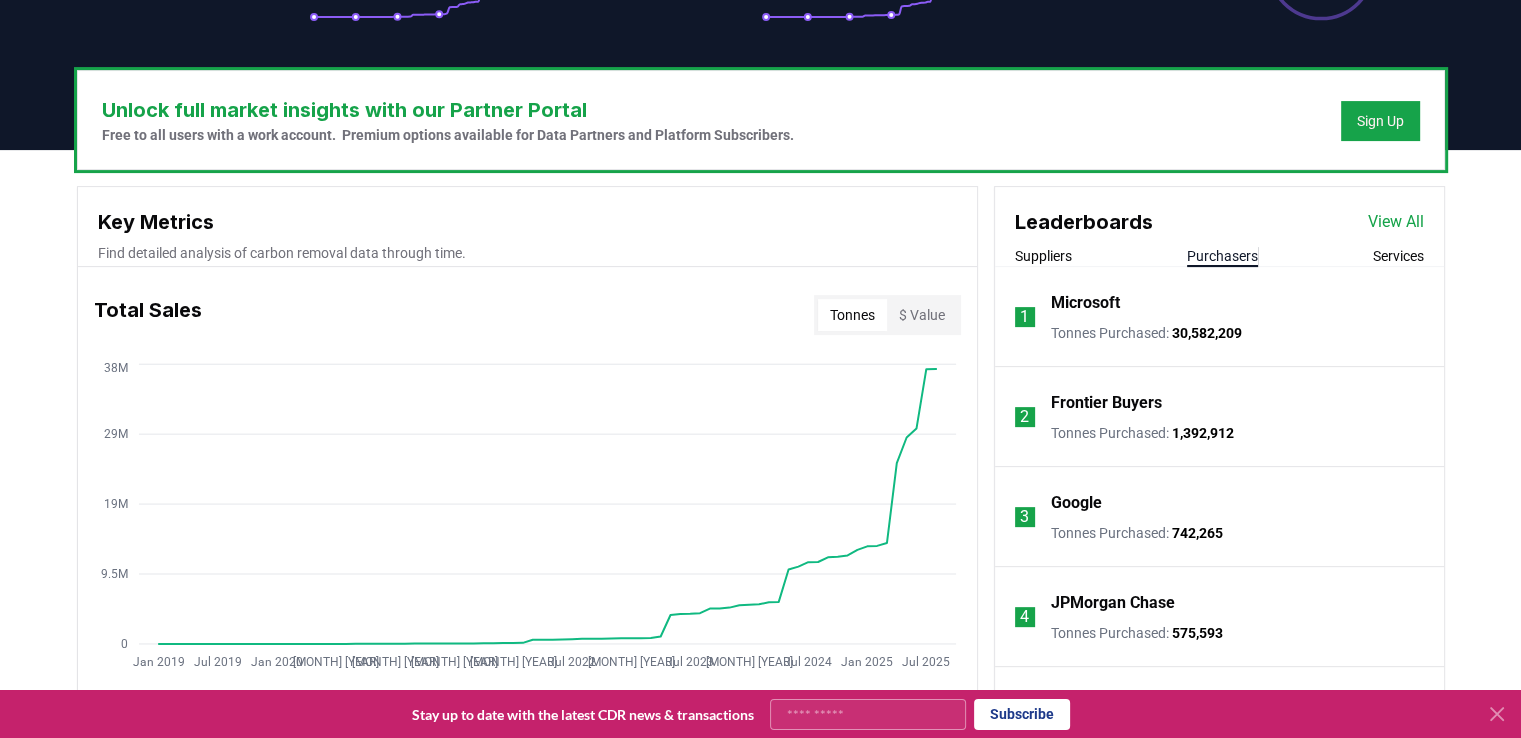 scroll, scrollTop: 531, scrollLeft: 0, axis: vertical 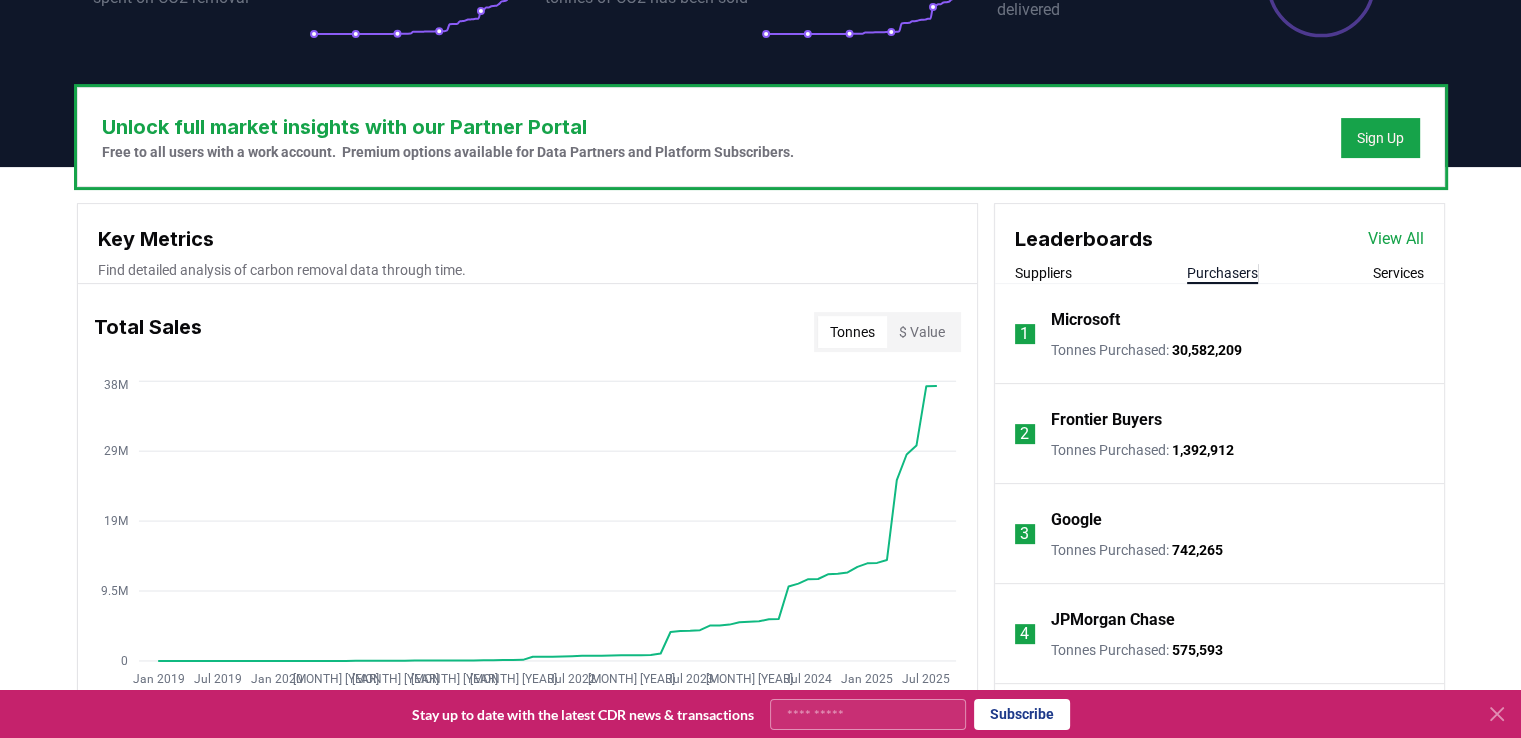 click on "View All" at bounding box center (1396, 239) 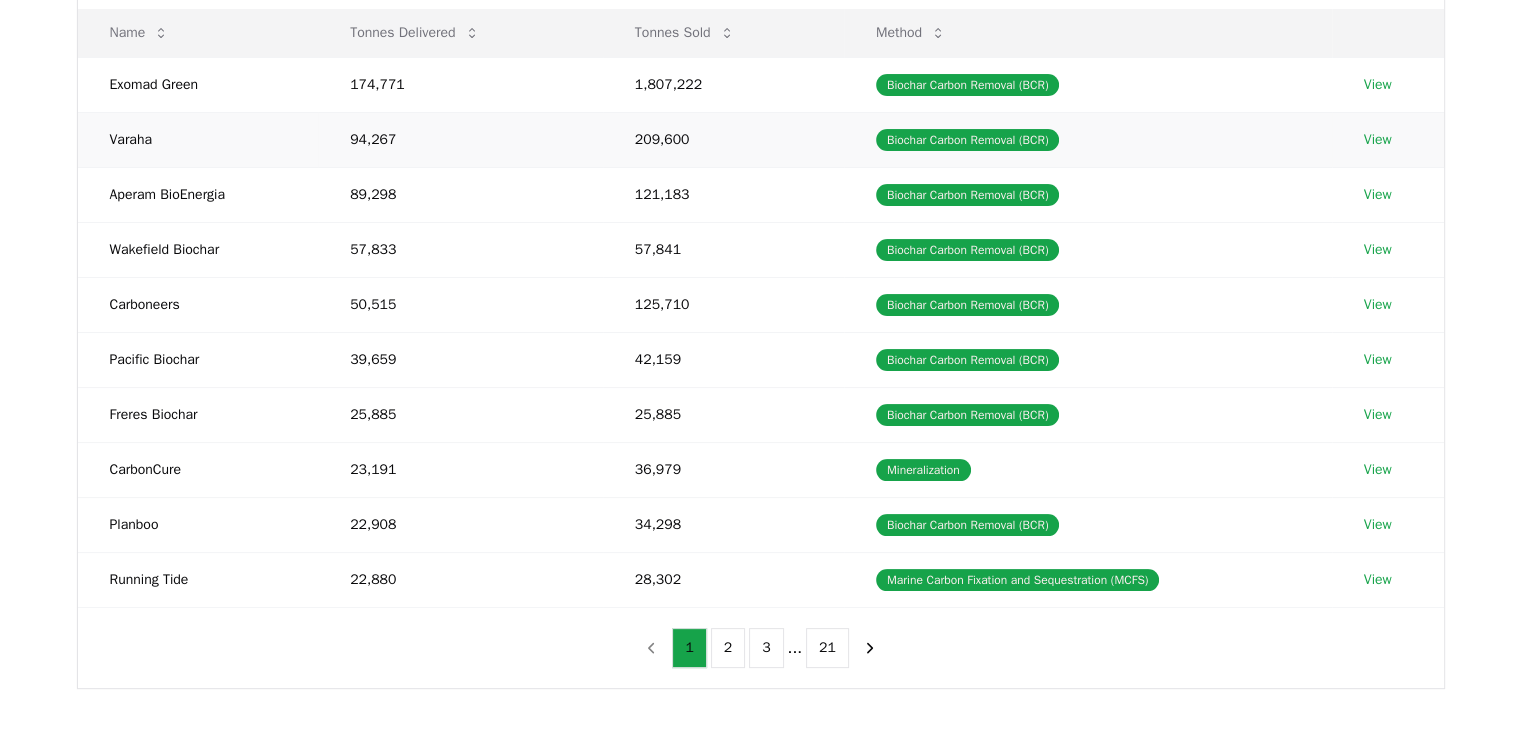 scroll, scrollTop: 300, scrollLeft: 0, axis: vertical 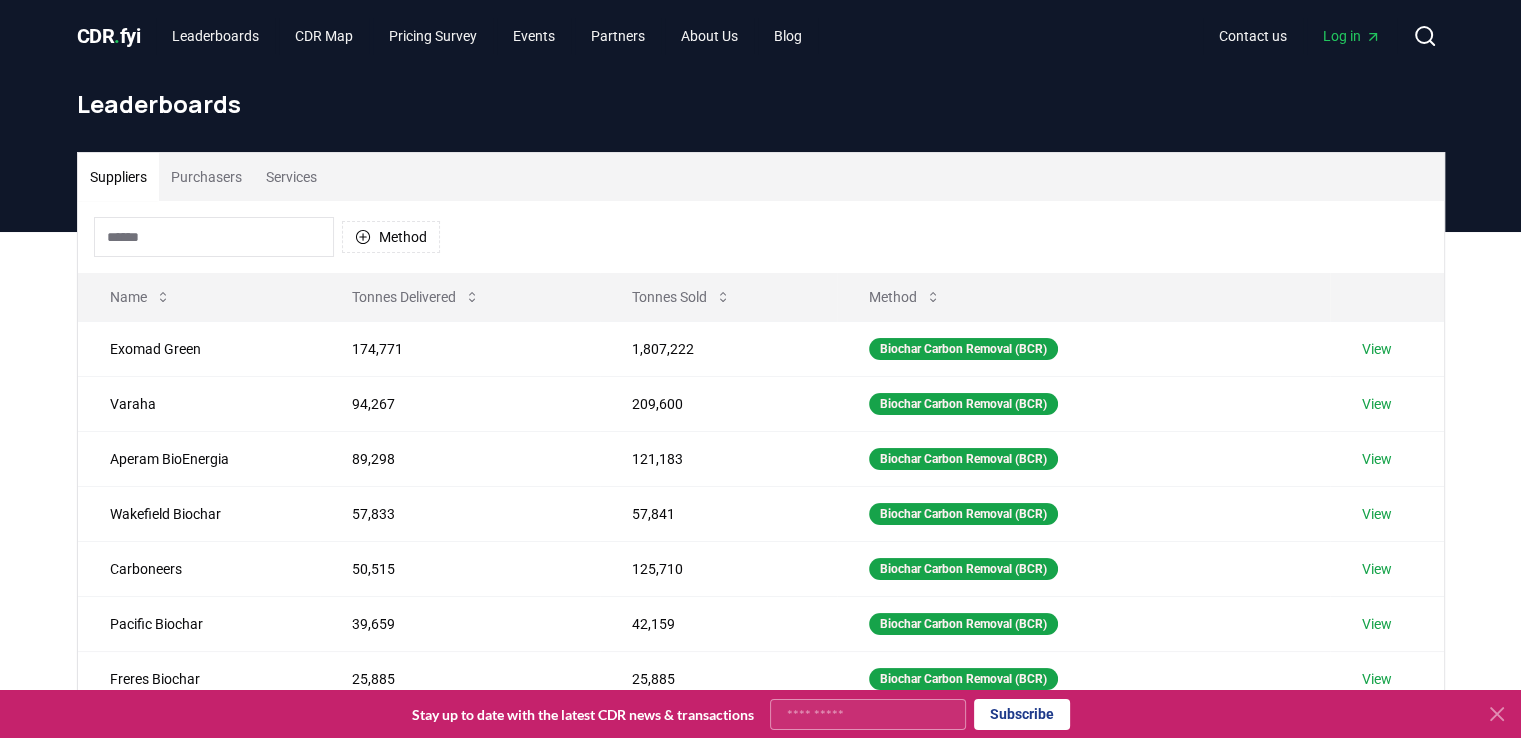 click on "Purchasers" at bounding box center [206, 177] 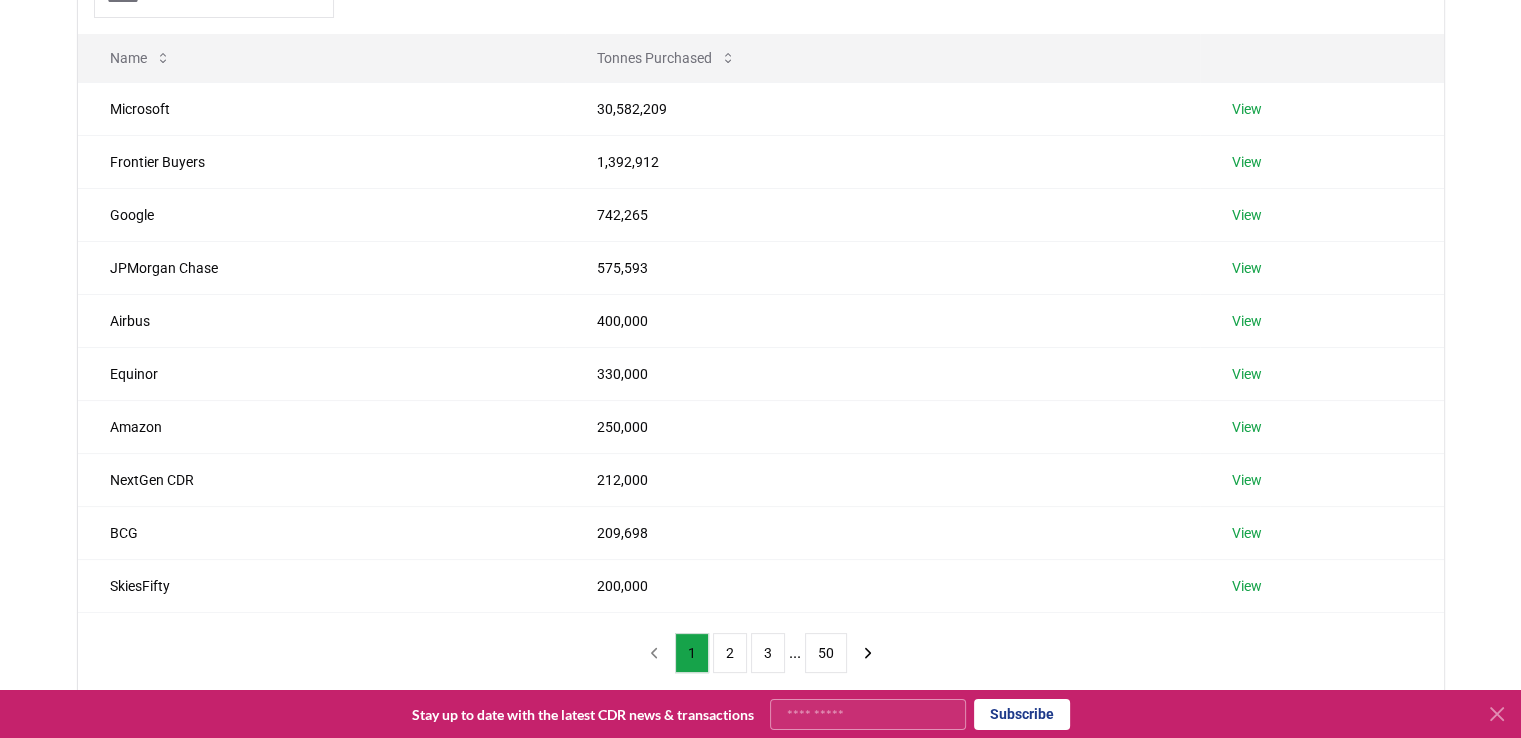 scroll, scrollTop: 500, scrollLeft: 0, axis: vertical 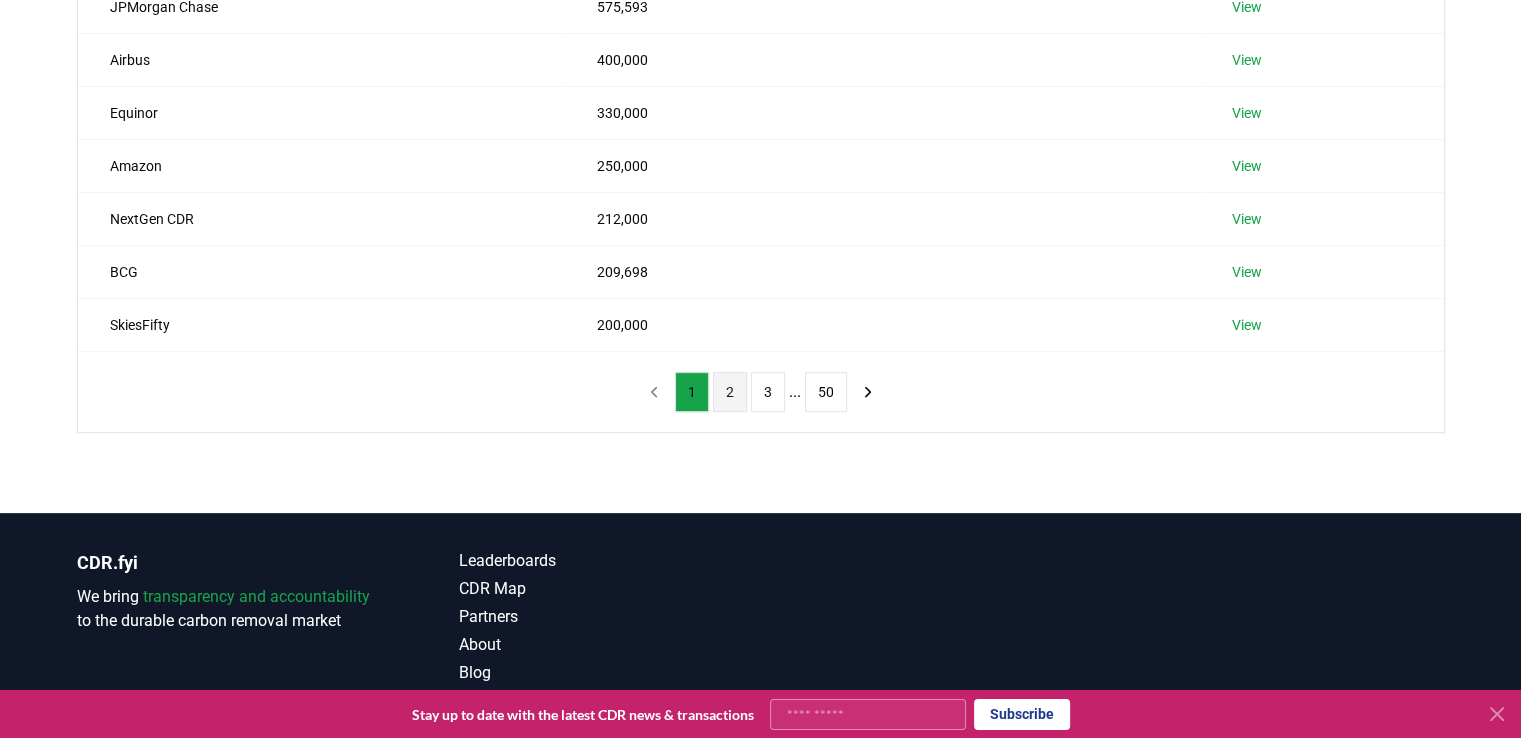 click on "2" at bounding box center (730, 392) 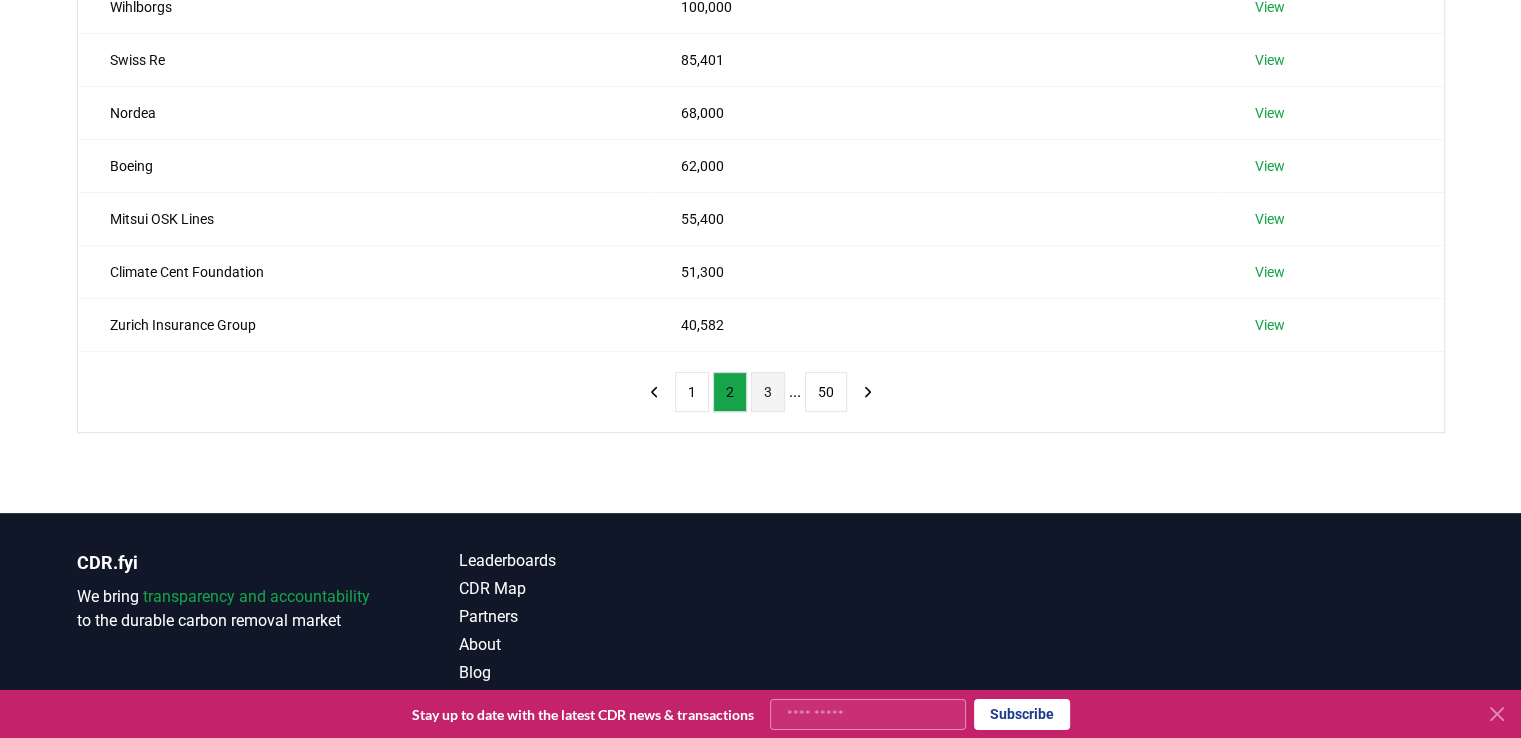 click on "3" at bounding box center (768, 392) 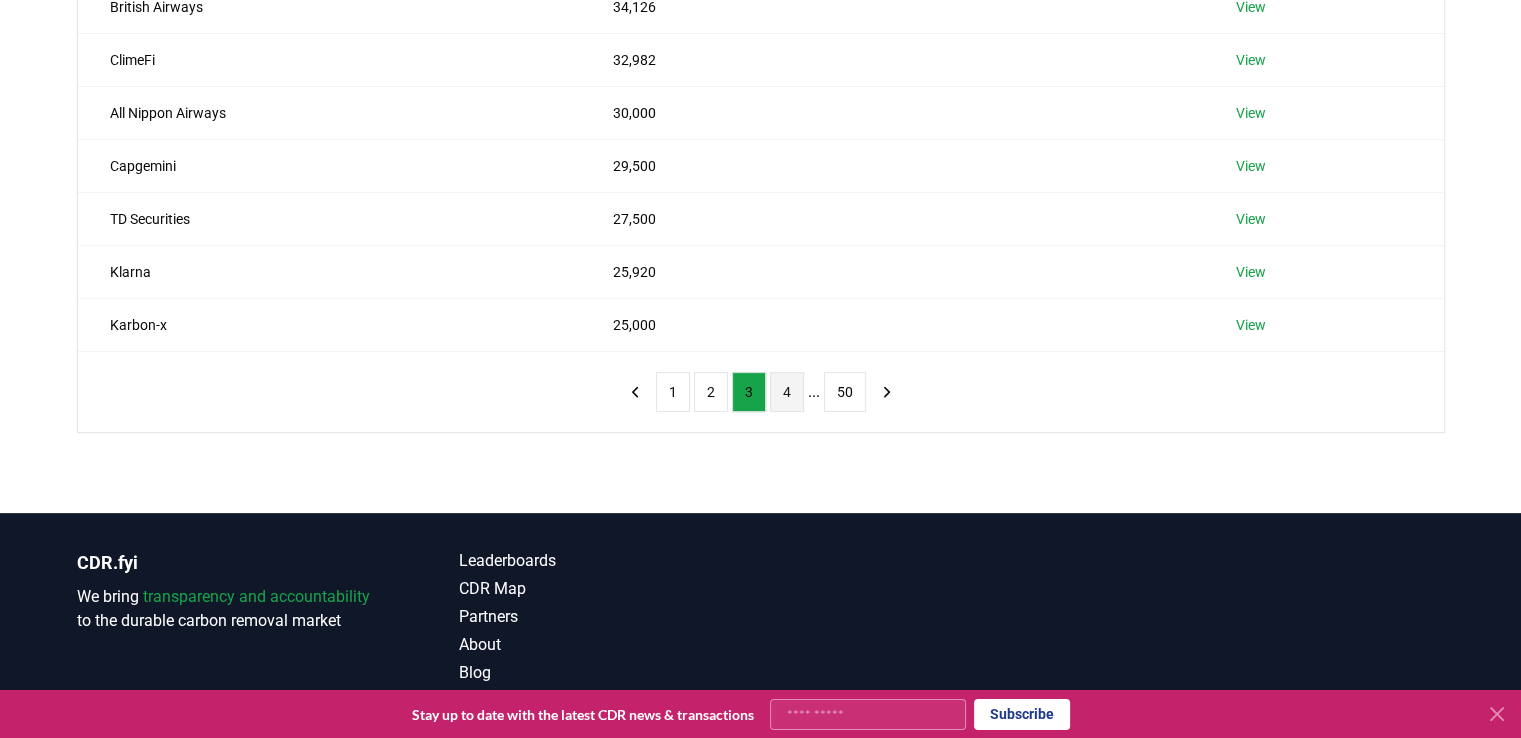 click on "4" at bounding box center (787, 392) 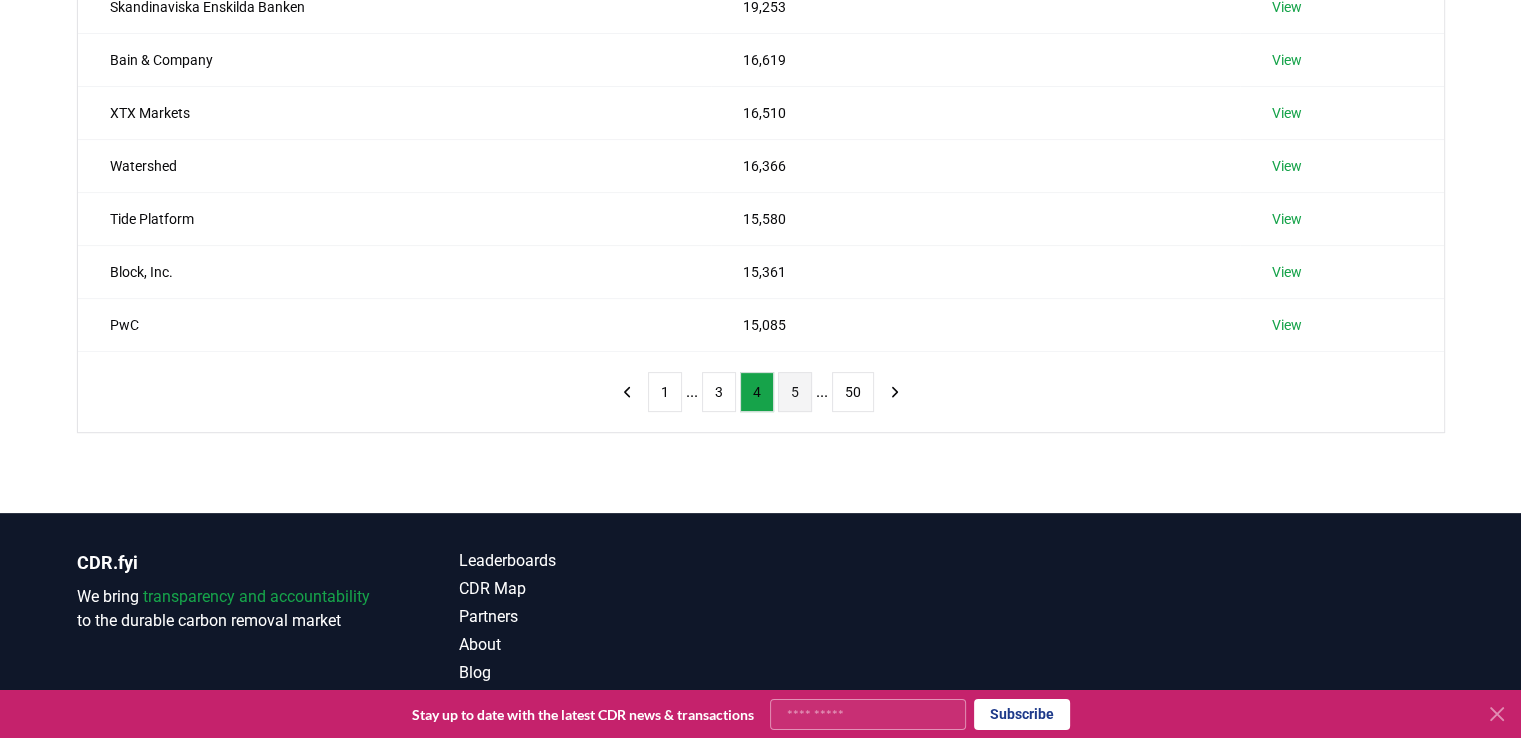 click on "5" at bounding box center (795, 392) 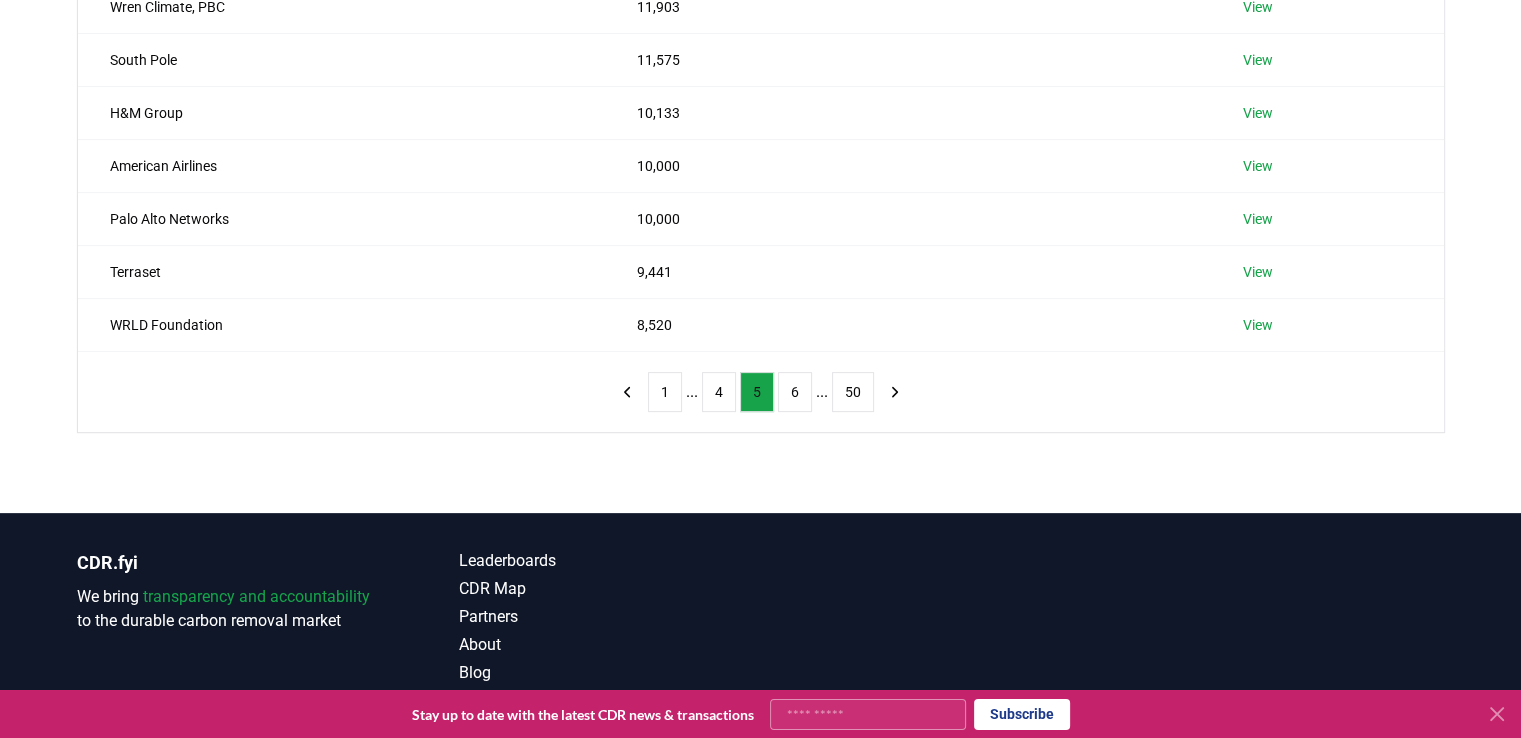 click on "6" at bounding box center (795, 392) 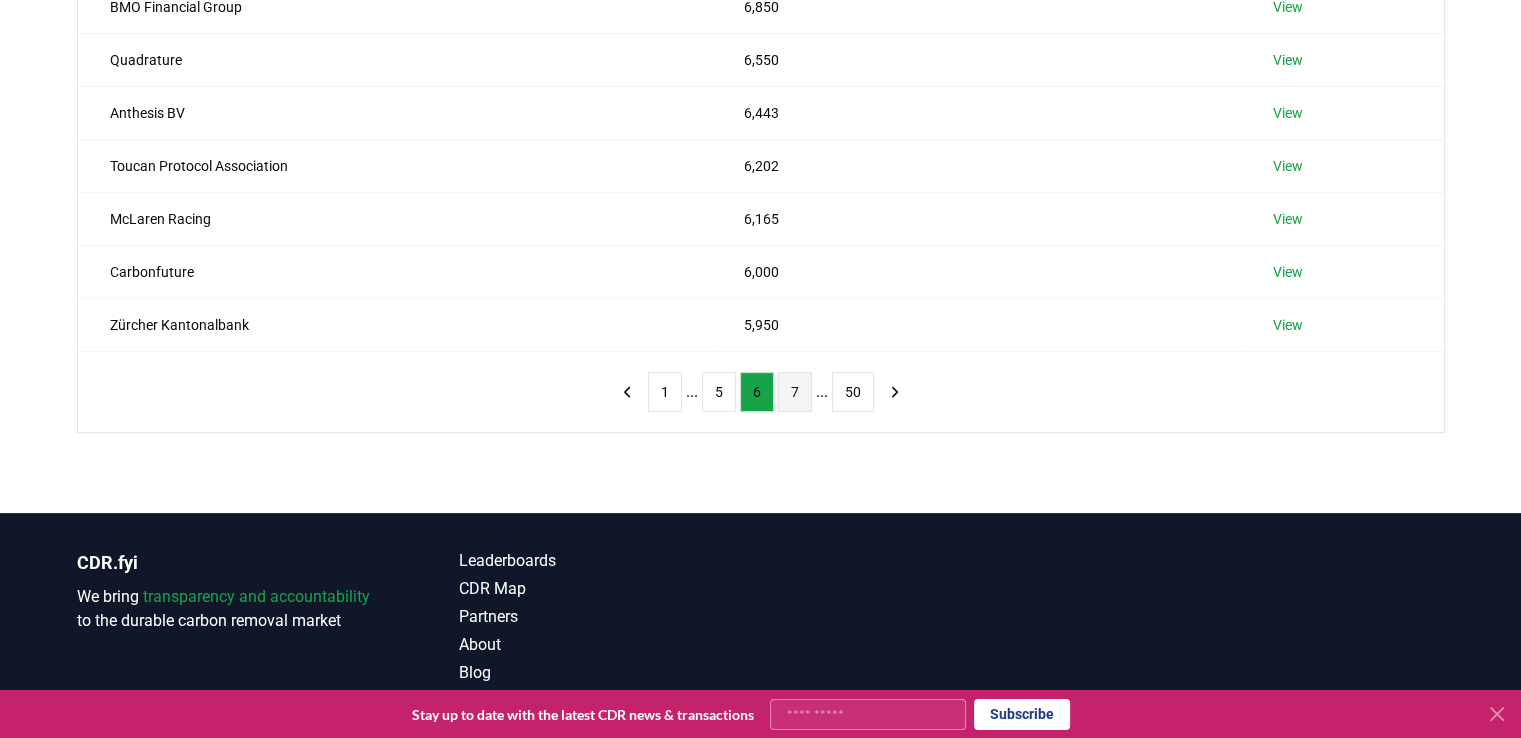 click on "7" at bounding box center (795, 392) 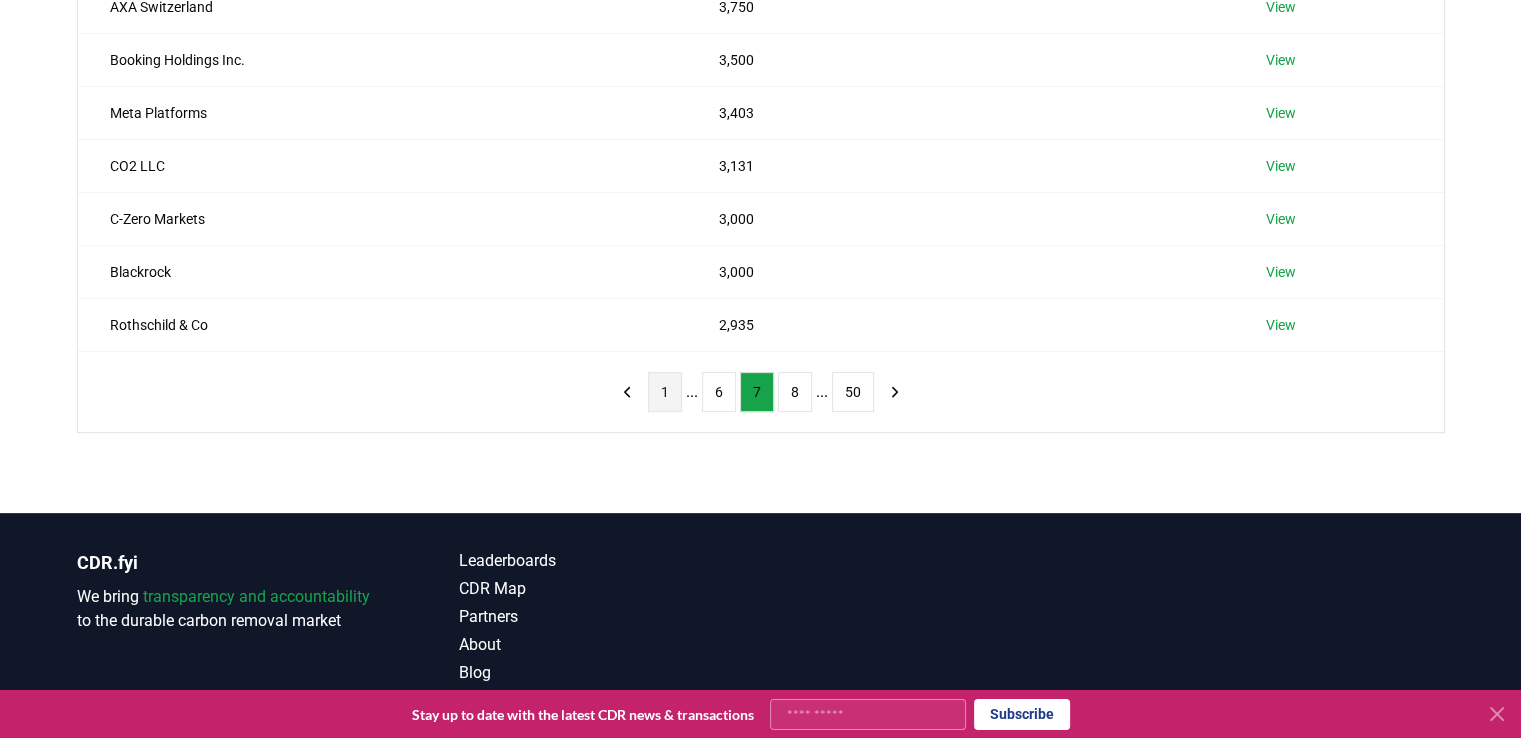 click on "1" at bounding box center [665, 392] 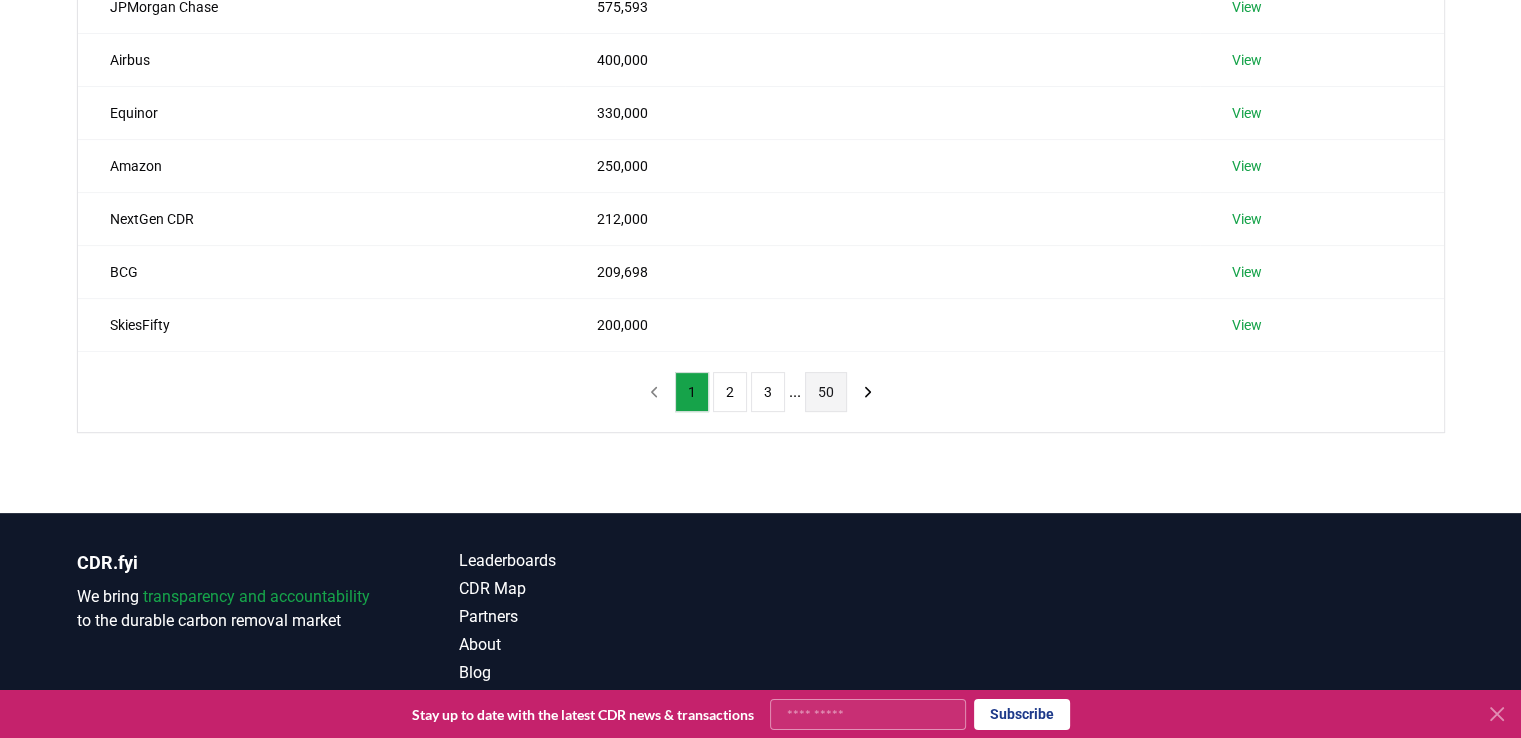 click on "50" at bounding box center [826, 392] 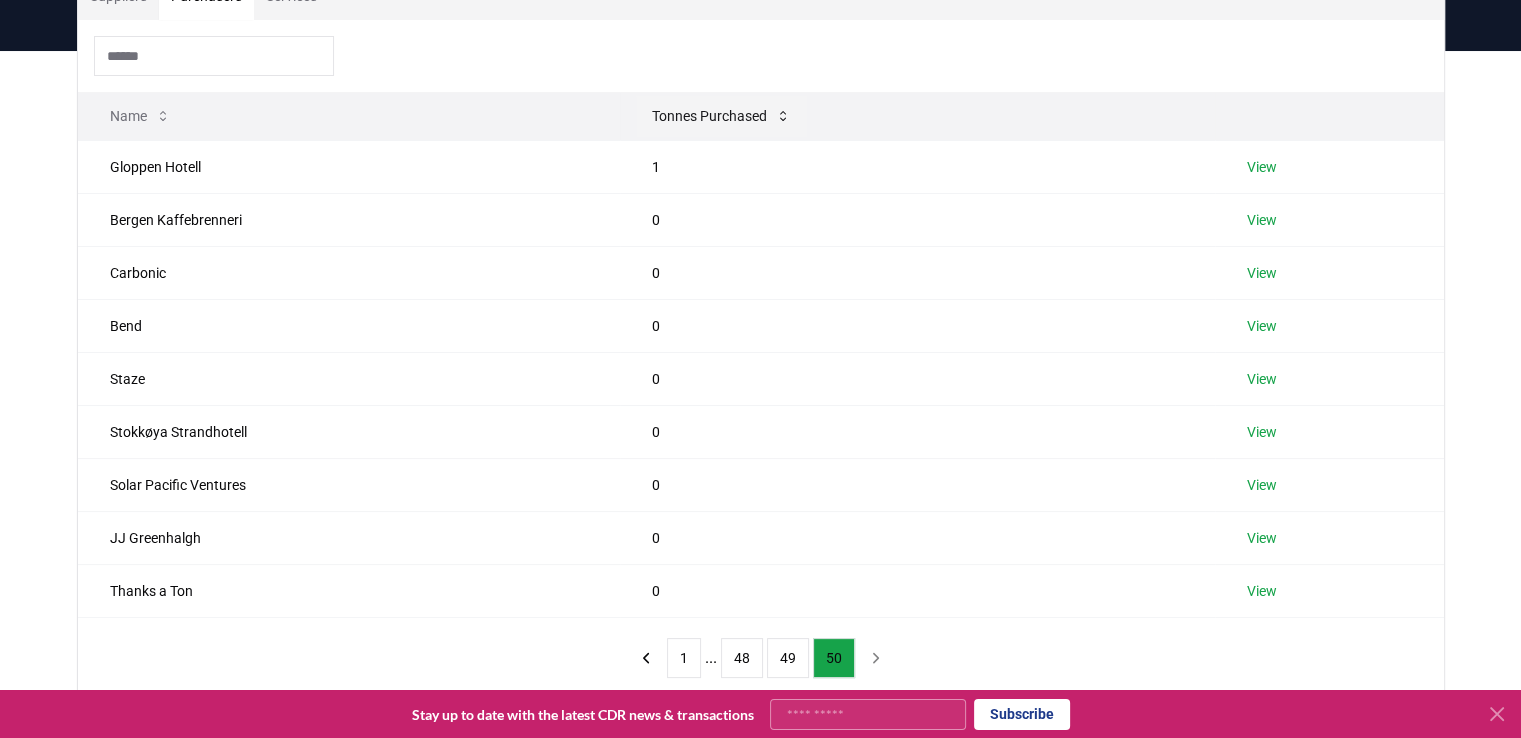 scroll, scrollTop: 400, scrollLeft: 0, axis: vertical 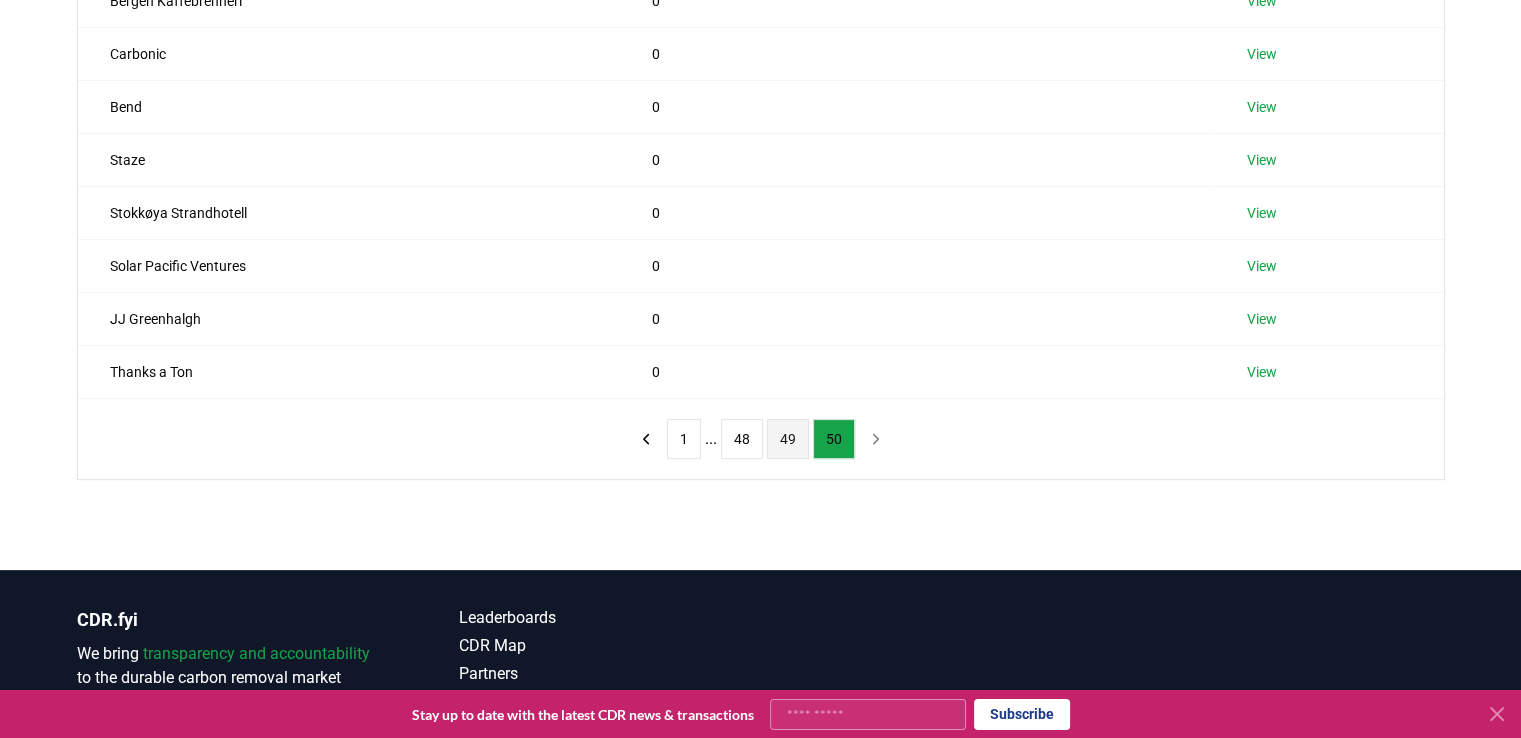 click on "49" at bounding box center (788, 439) 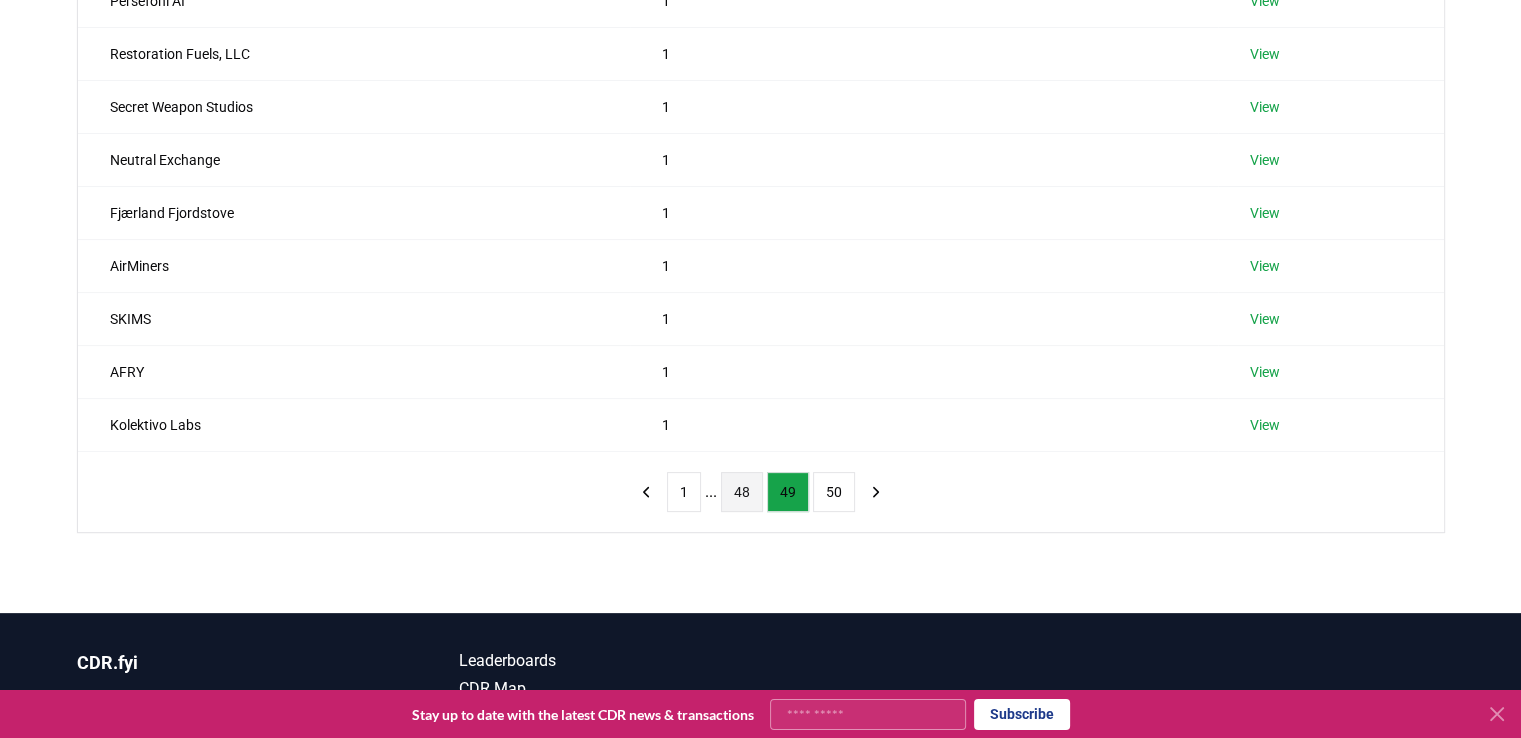 click on "48" at bounding box center (742, 492) 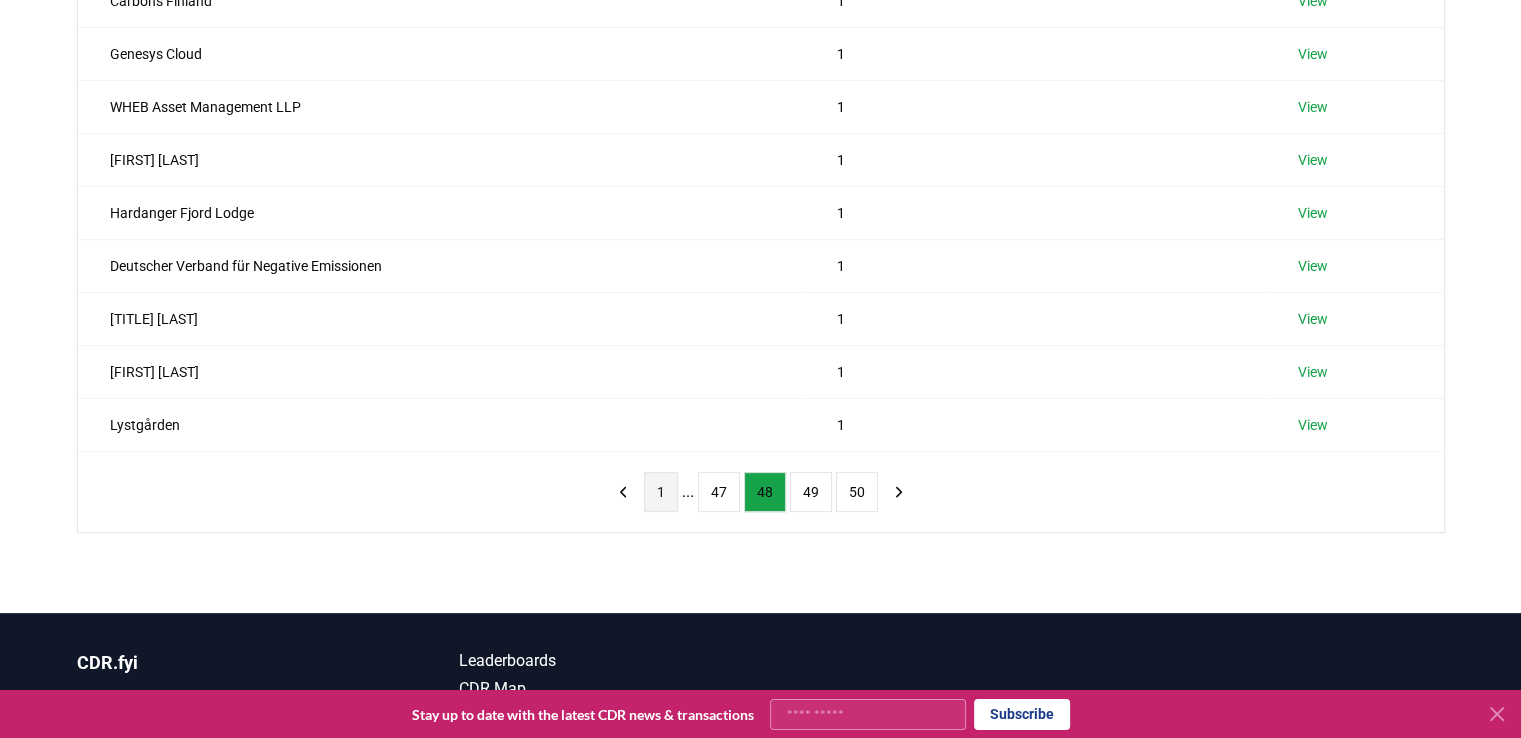 click on "1" at bounding box center [661, 492] 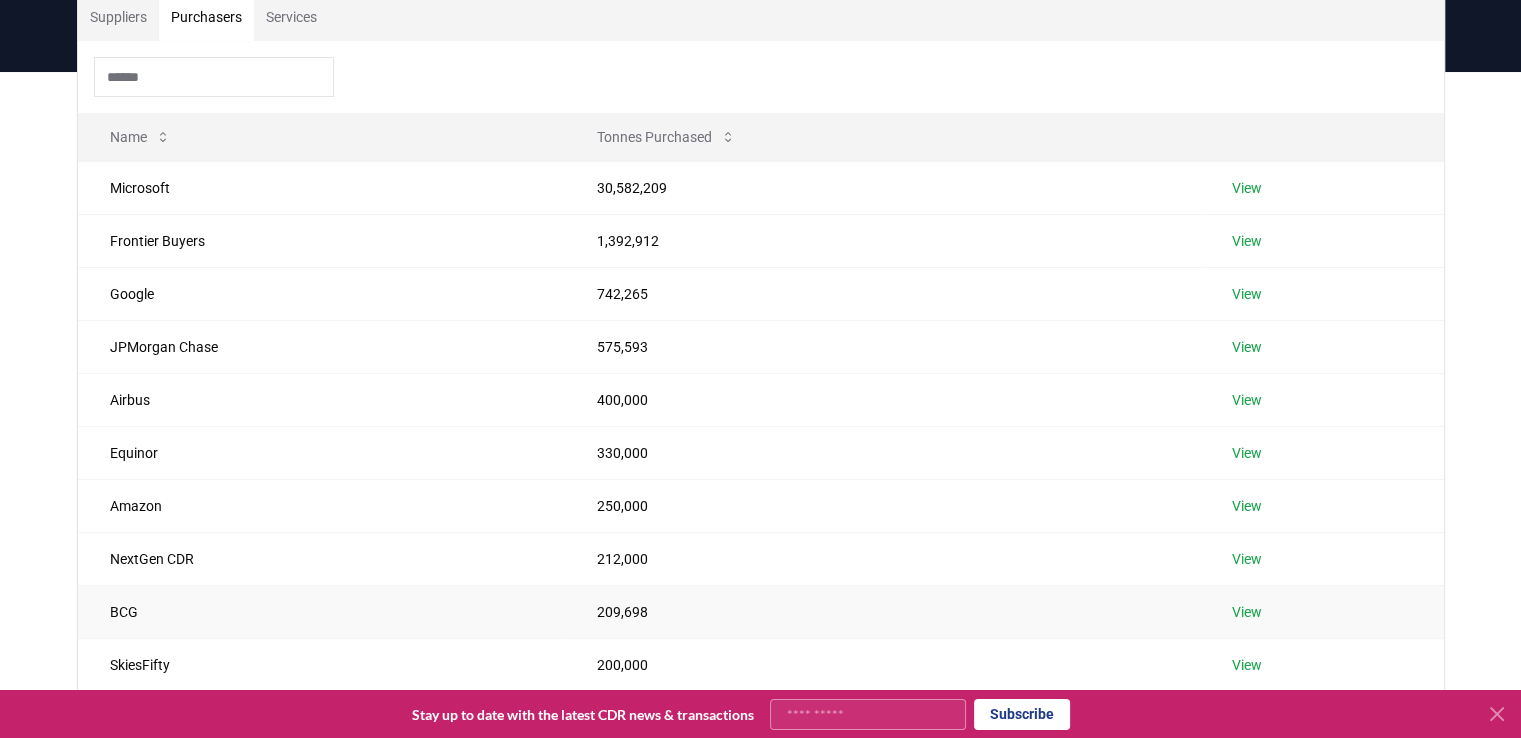 scroll, scrollTop: 0, scrollLeft: 0, axis: both 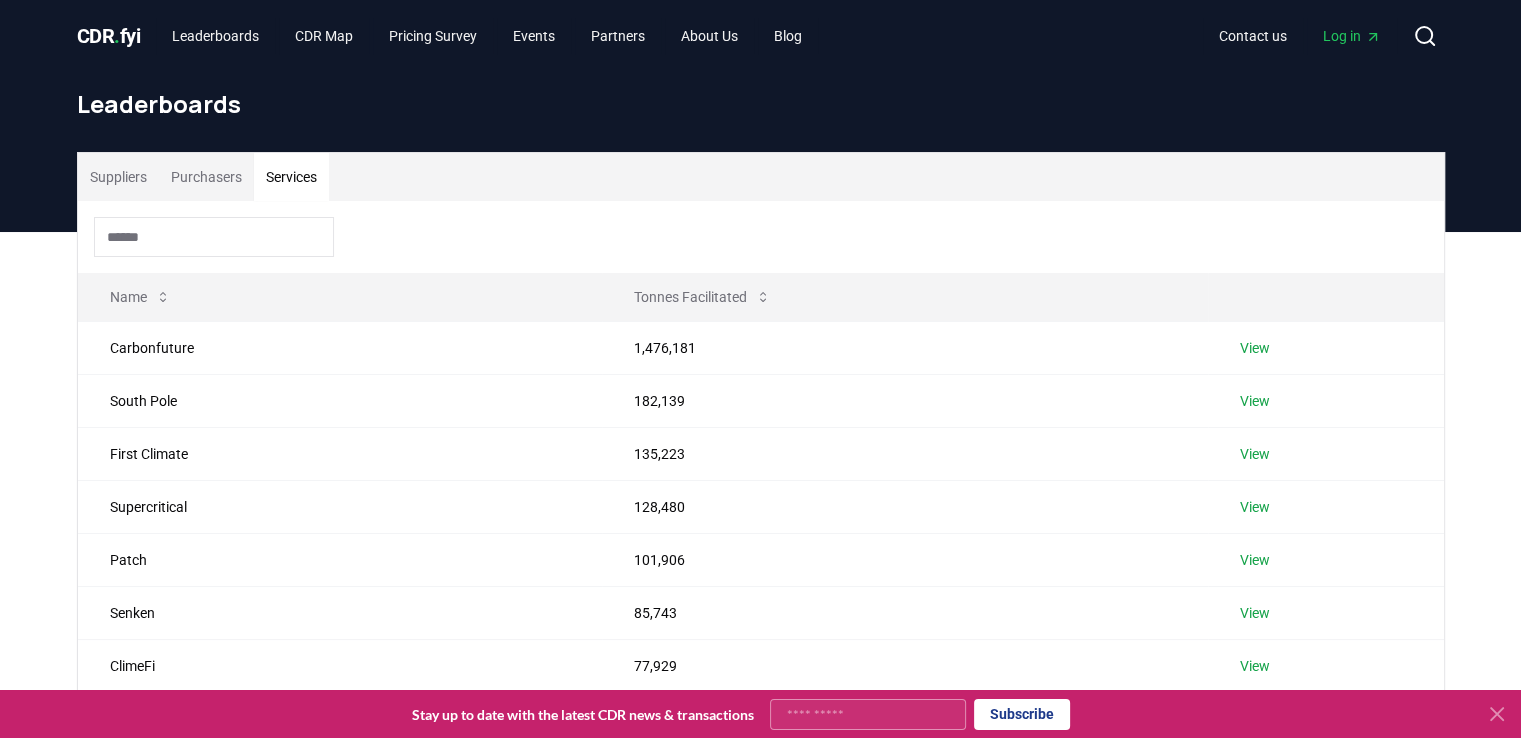 click on "Services" at bounding box center [291, 177] 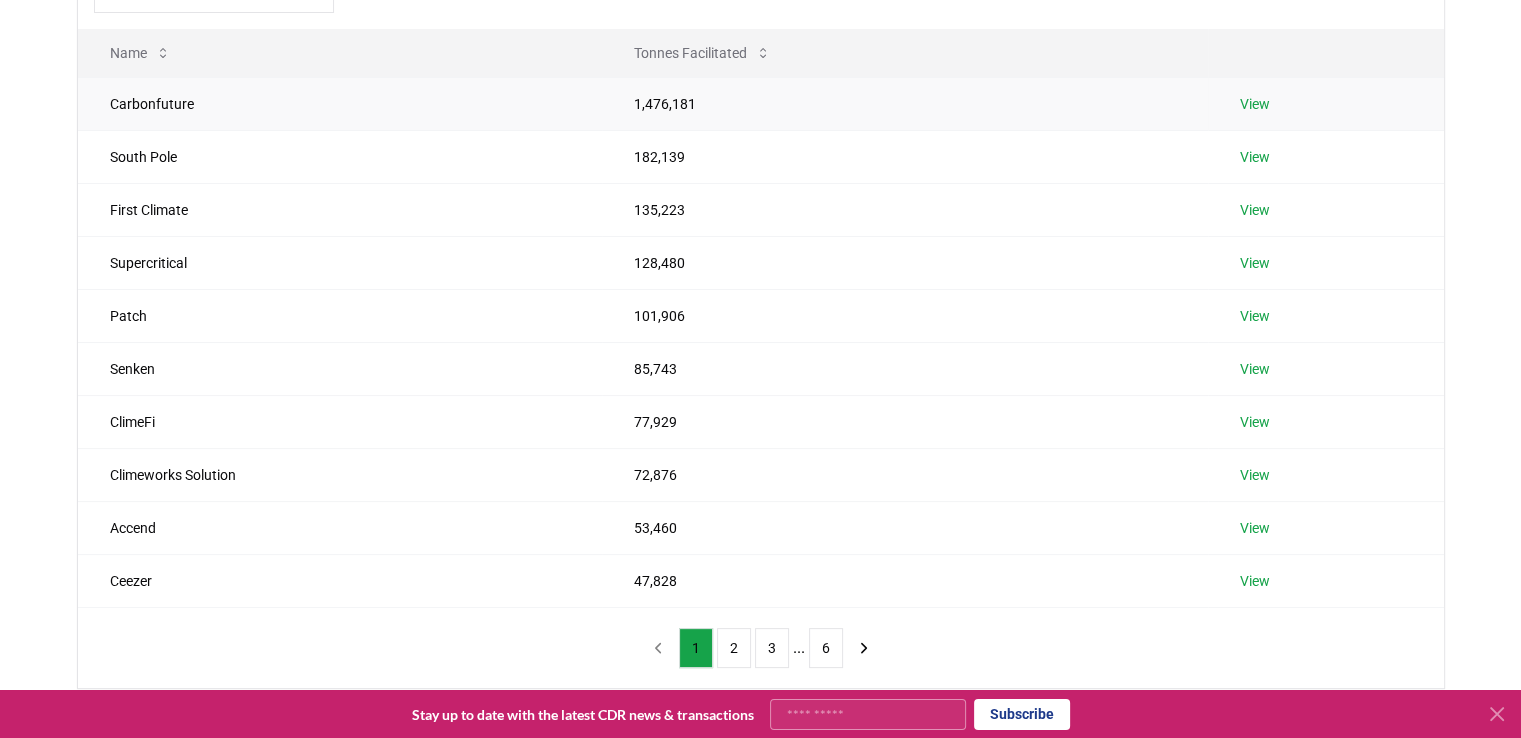 scroll, scrollTop: 0, scrollLeft: 0, axis: both 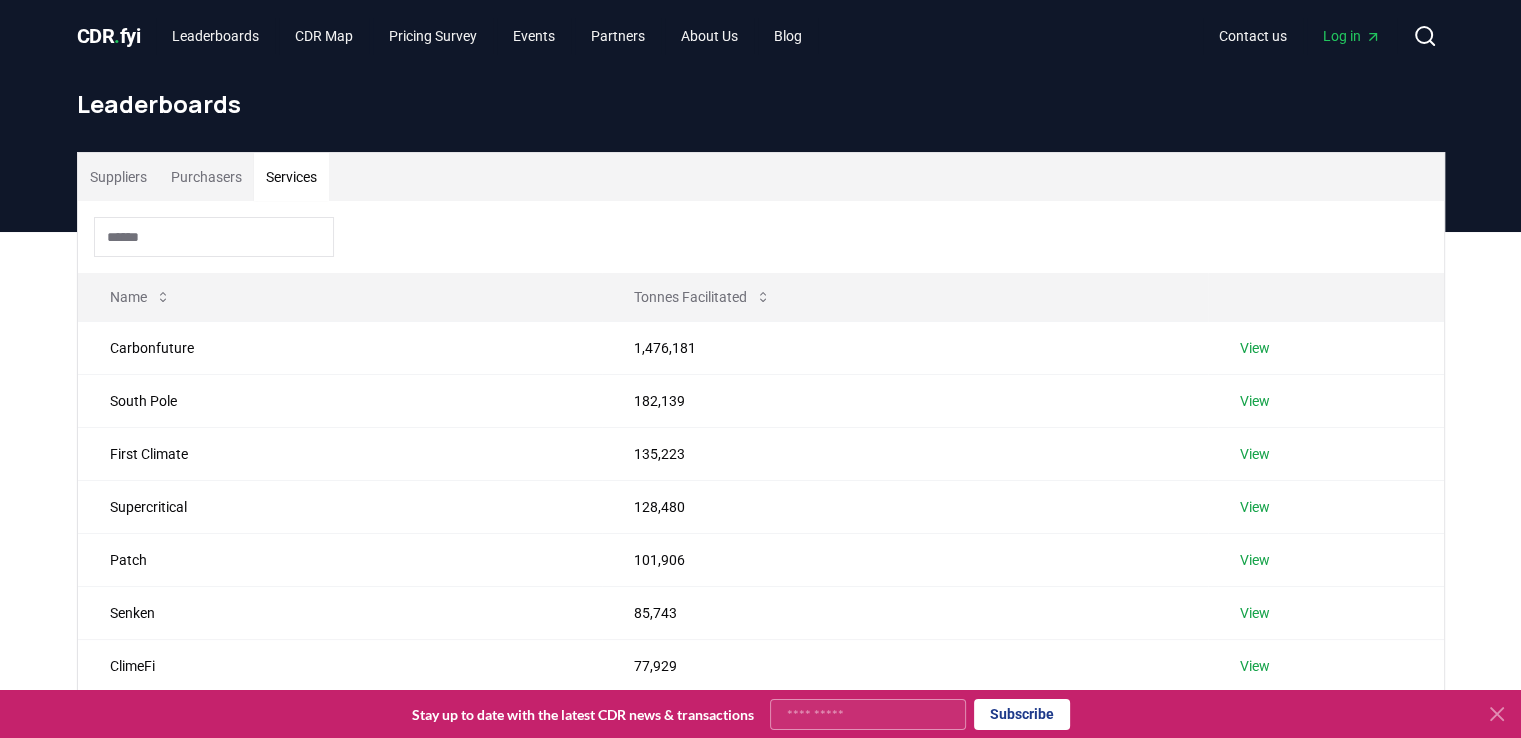 click on "Purchasers" at bounding box center (206, 177) 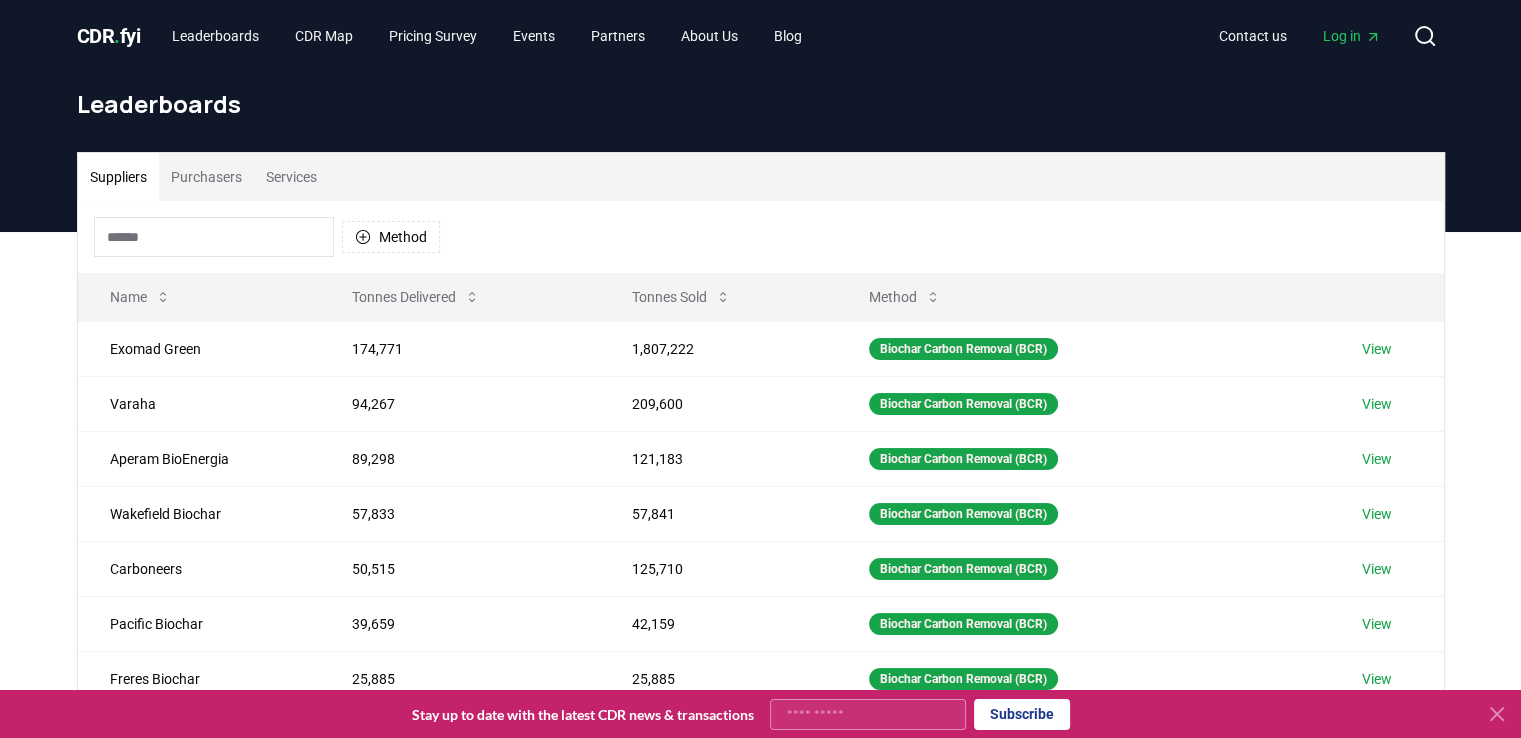 click on "Suppliers" at bounding box center [118, 177] 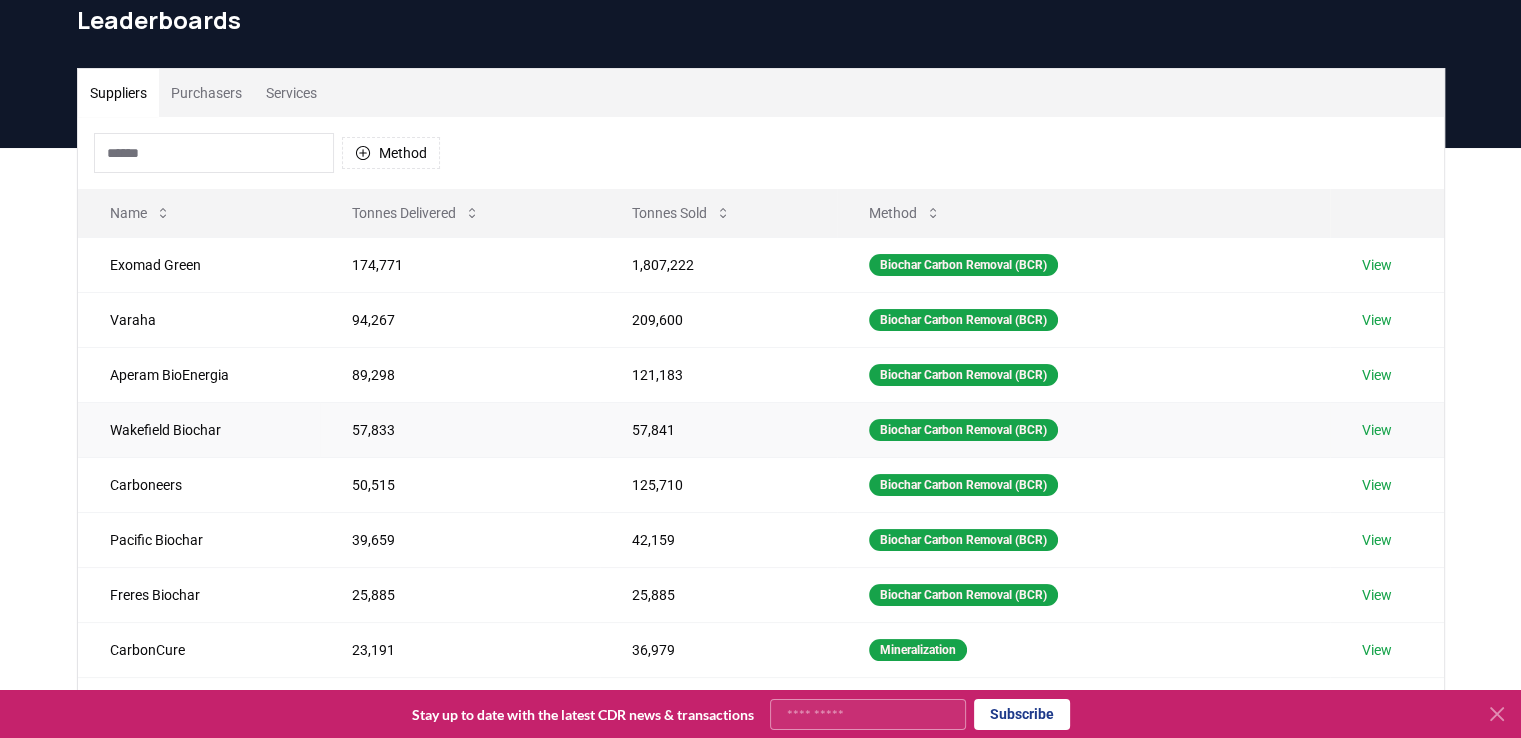 scroll, scrollTop: 0, scrollLeft: 0, axis: both 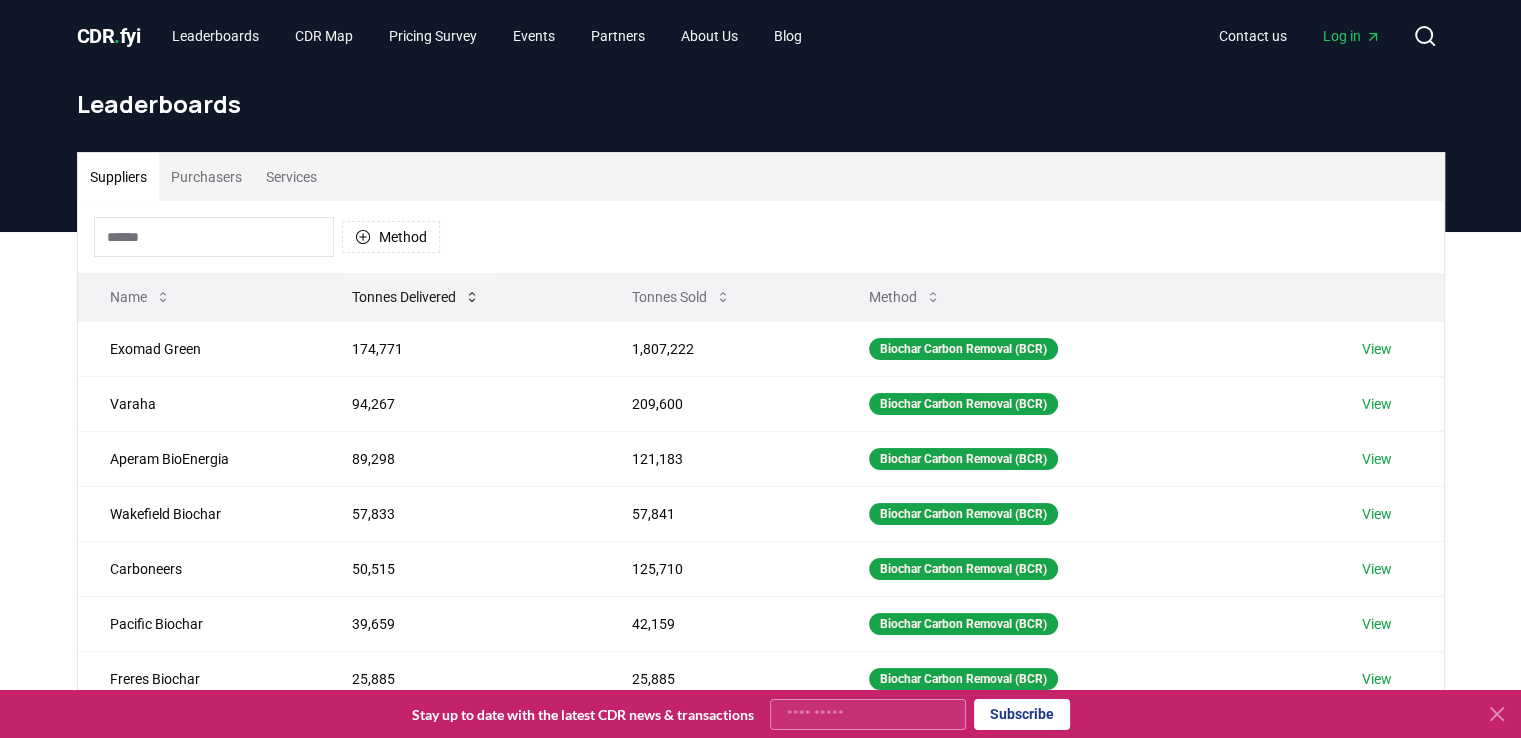 click 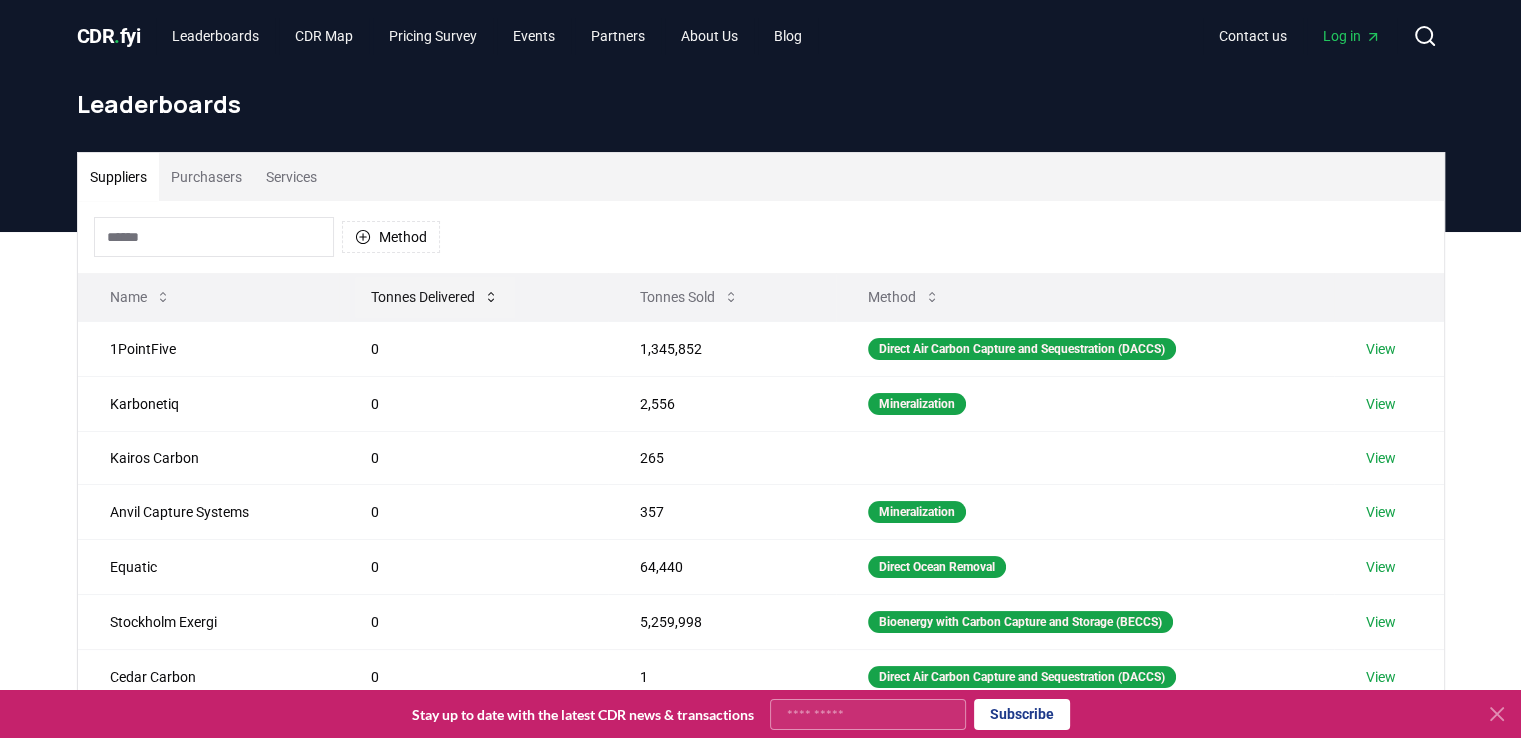 click 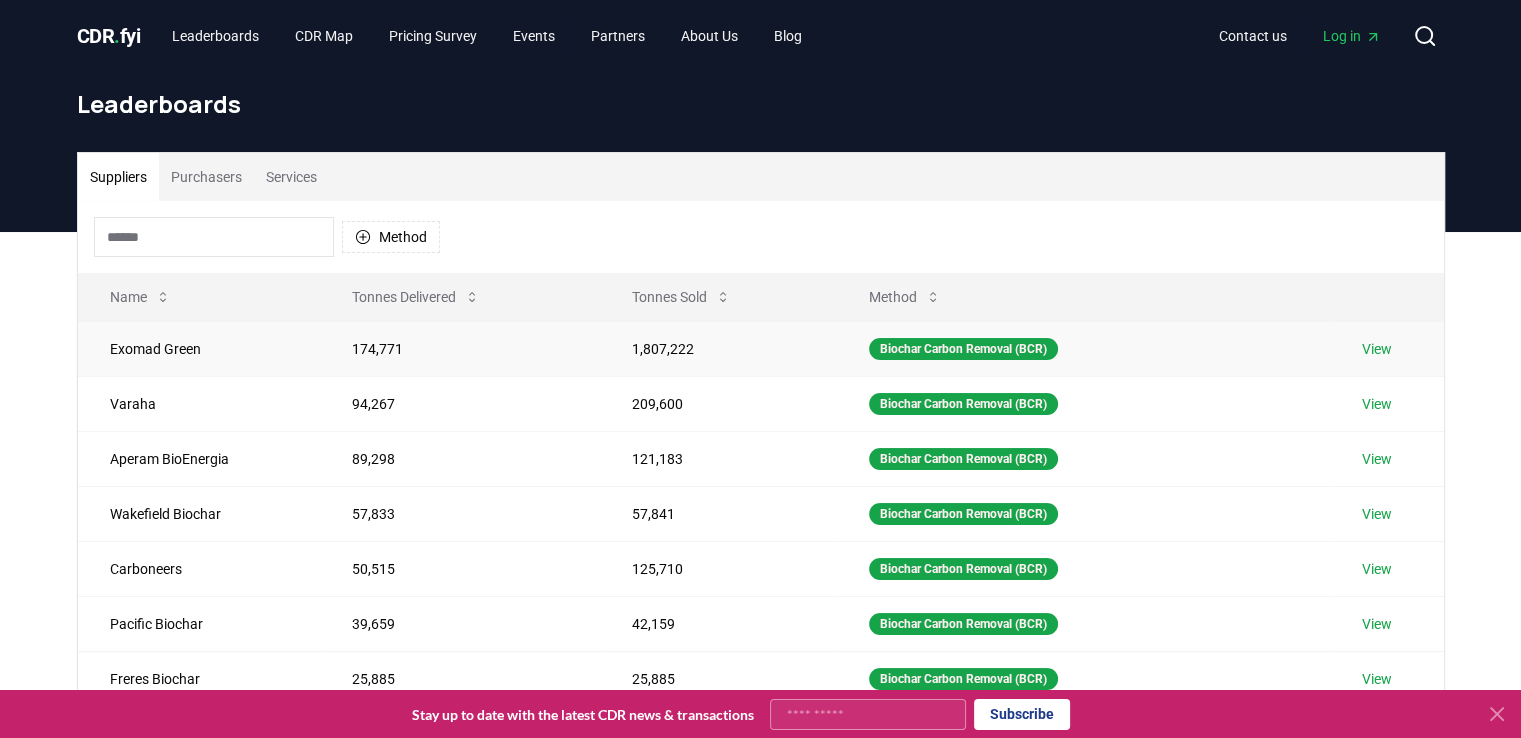 click on "View" at bounding box center (1377, 349) 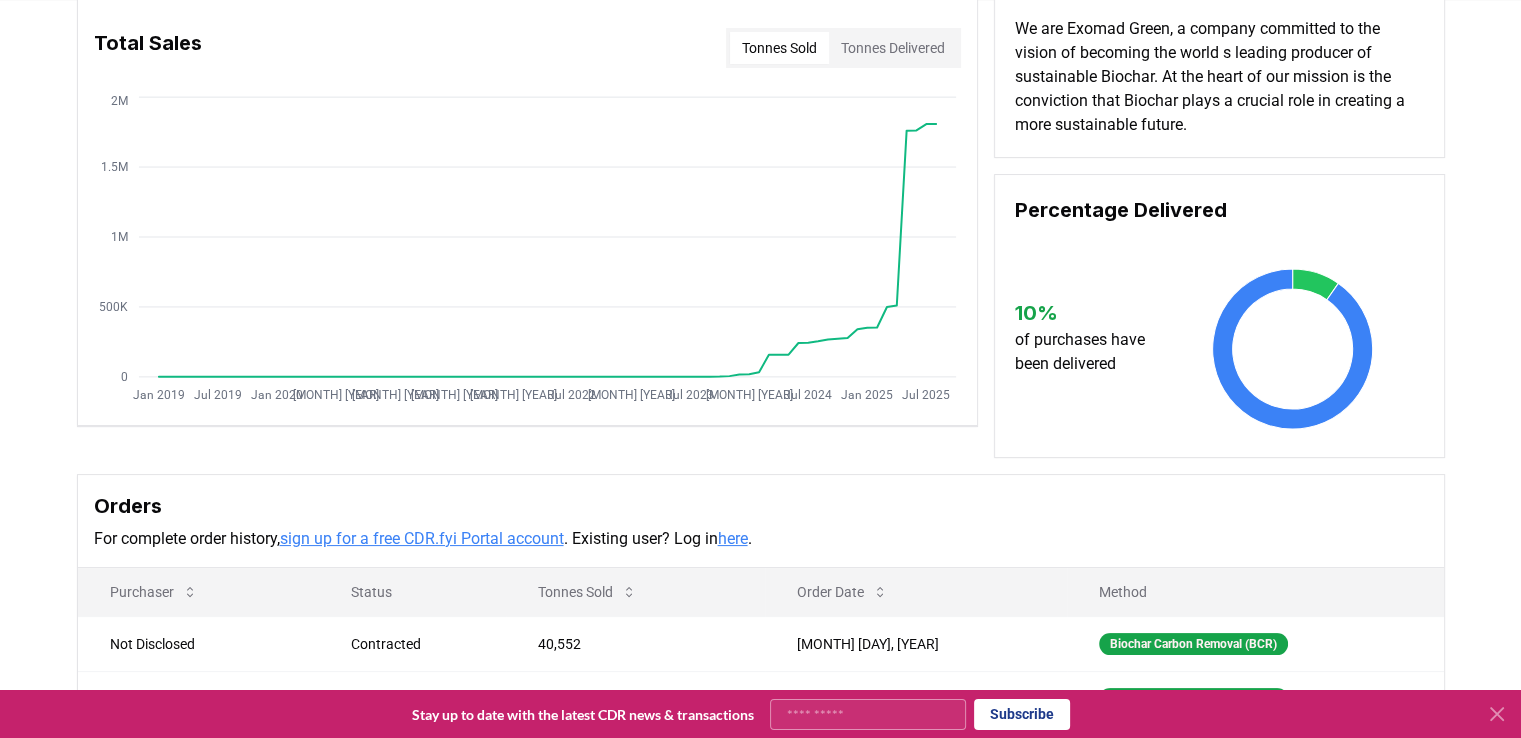 scroll, scrollTop: 0, scrollLeft: 0, axis: both 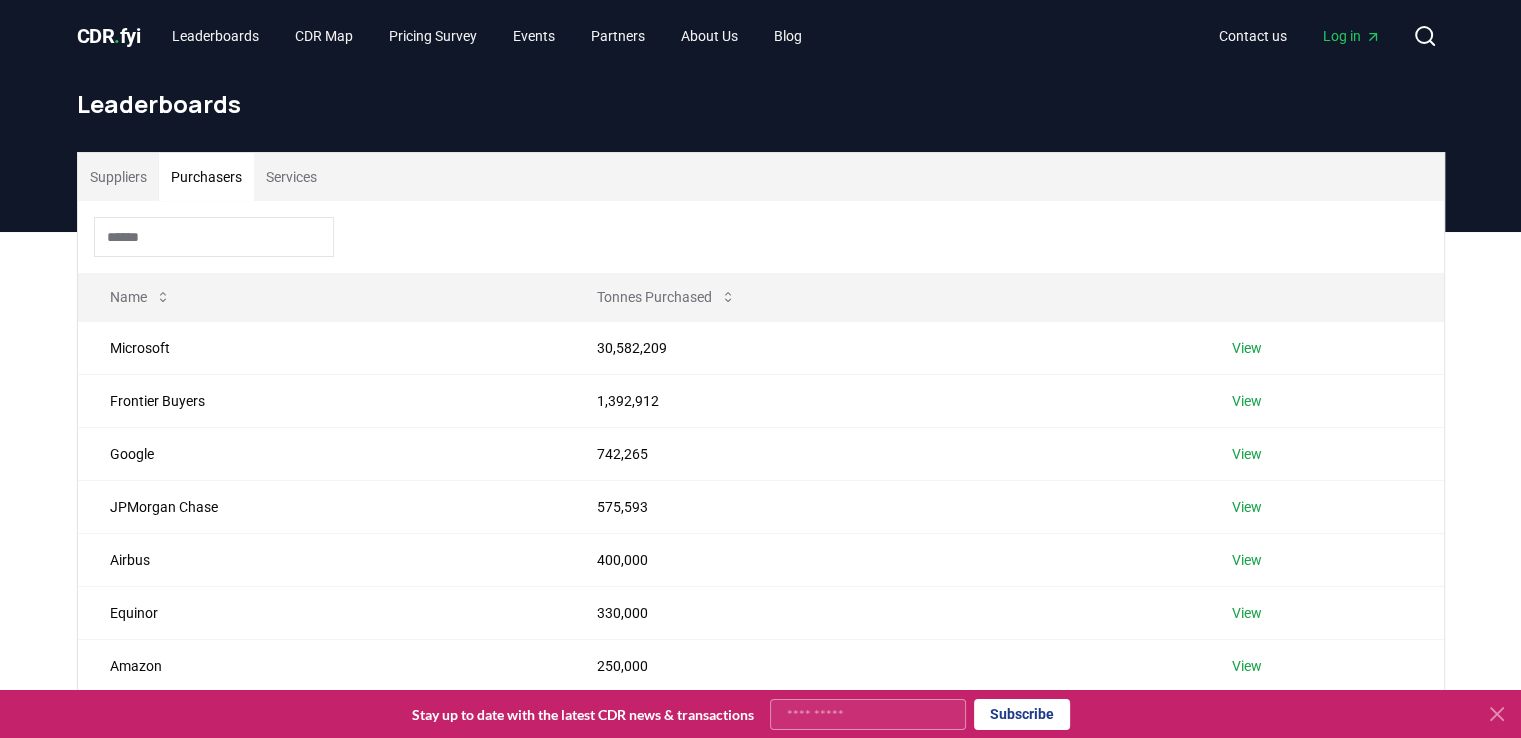 click on "Purchasers" at bounding box center (206, 177) 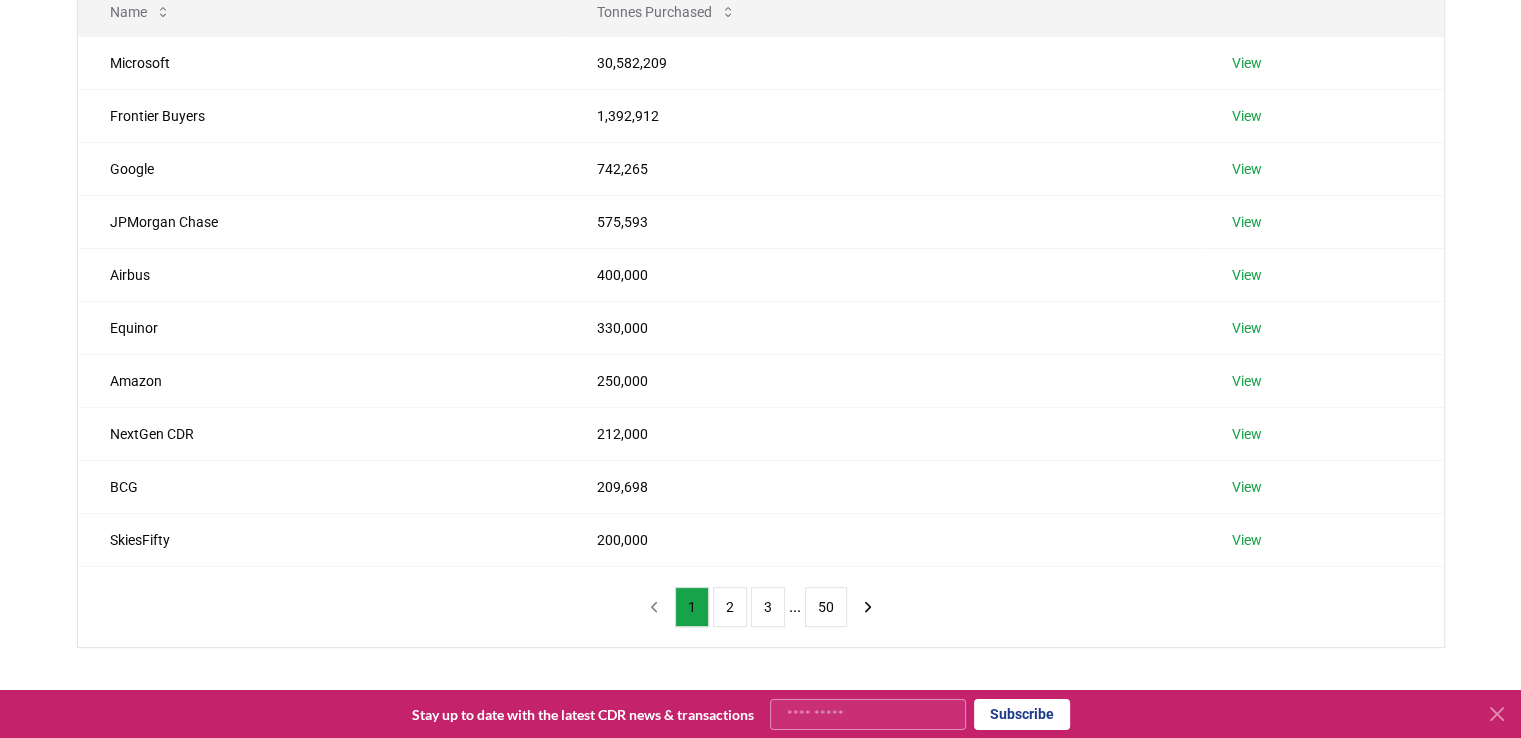 scroll, scrollTop: 0, scrollLeft: 0, axis: both 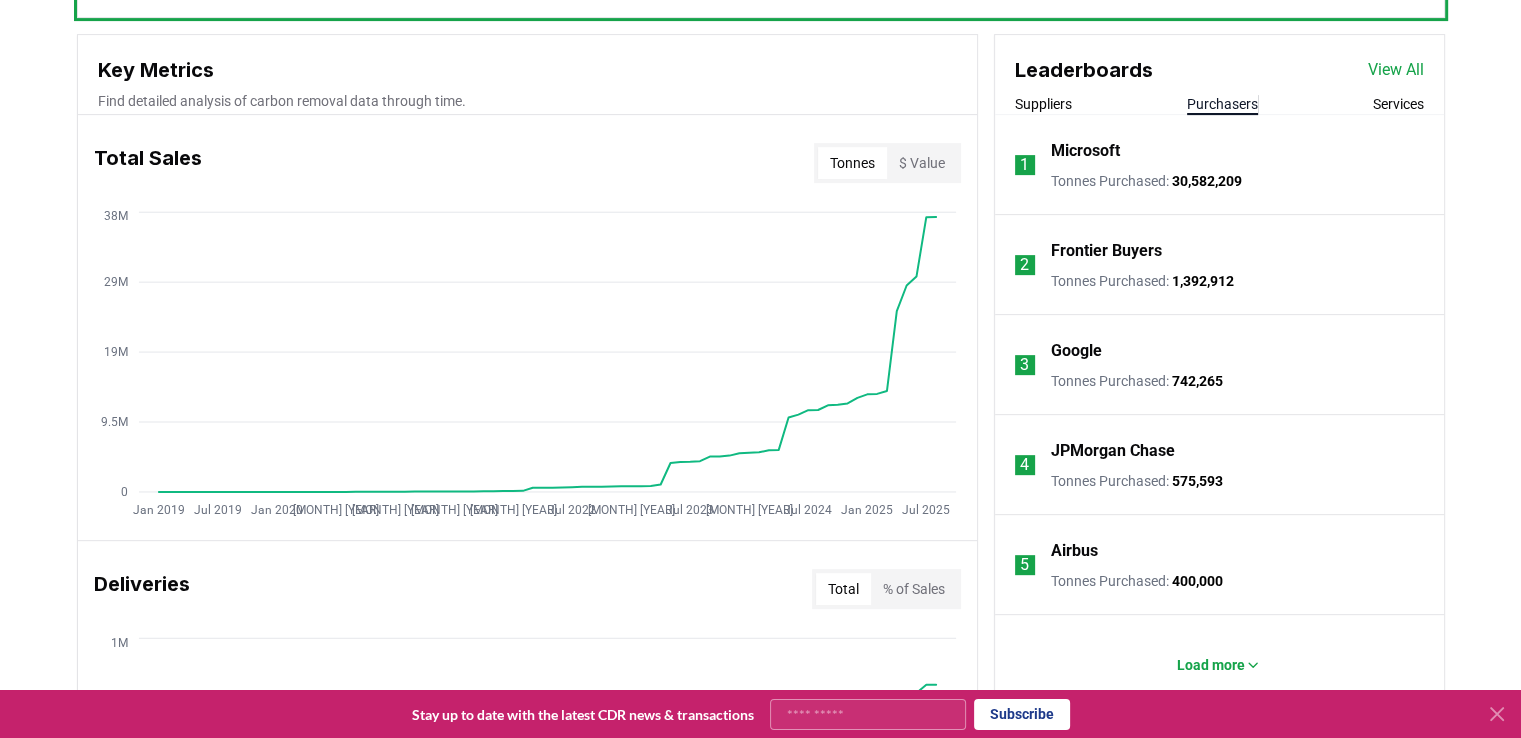 click on "Purchasers" at bounding box center [1222, 104] 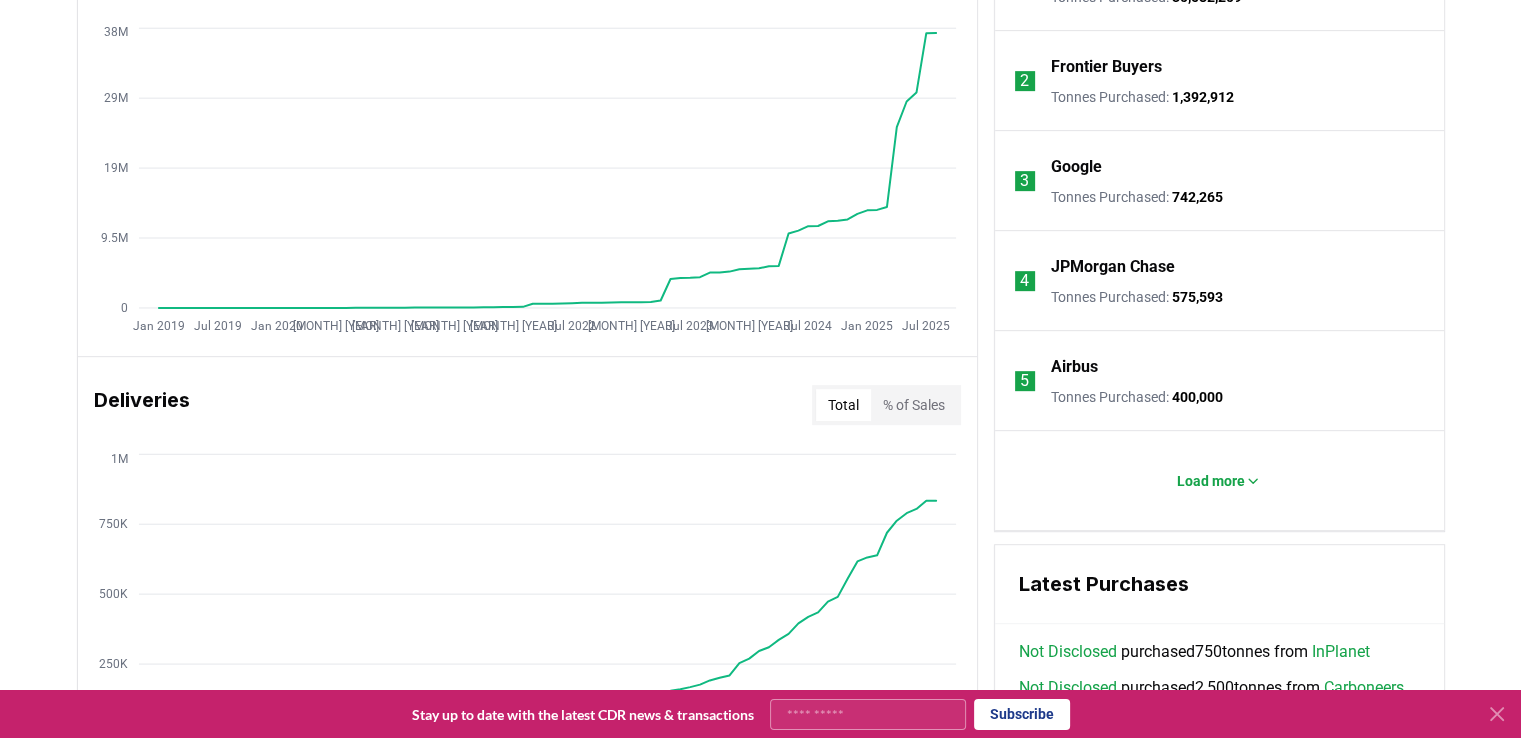 scroll, scrollTop: 1000, scrollLeft: 0, axis: vertical 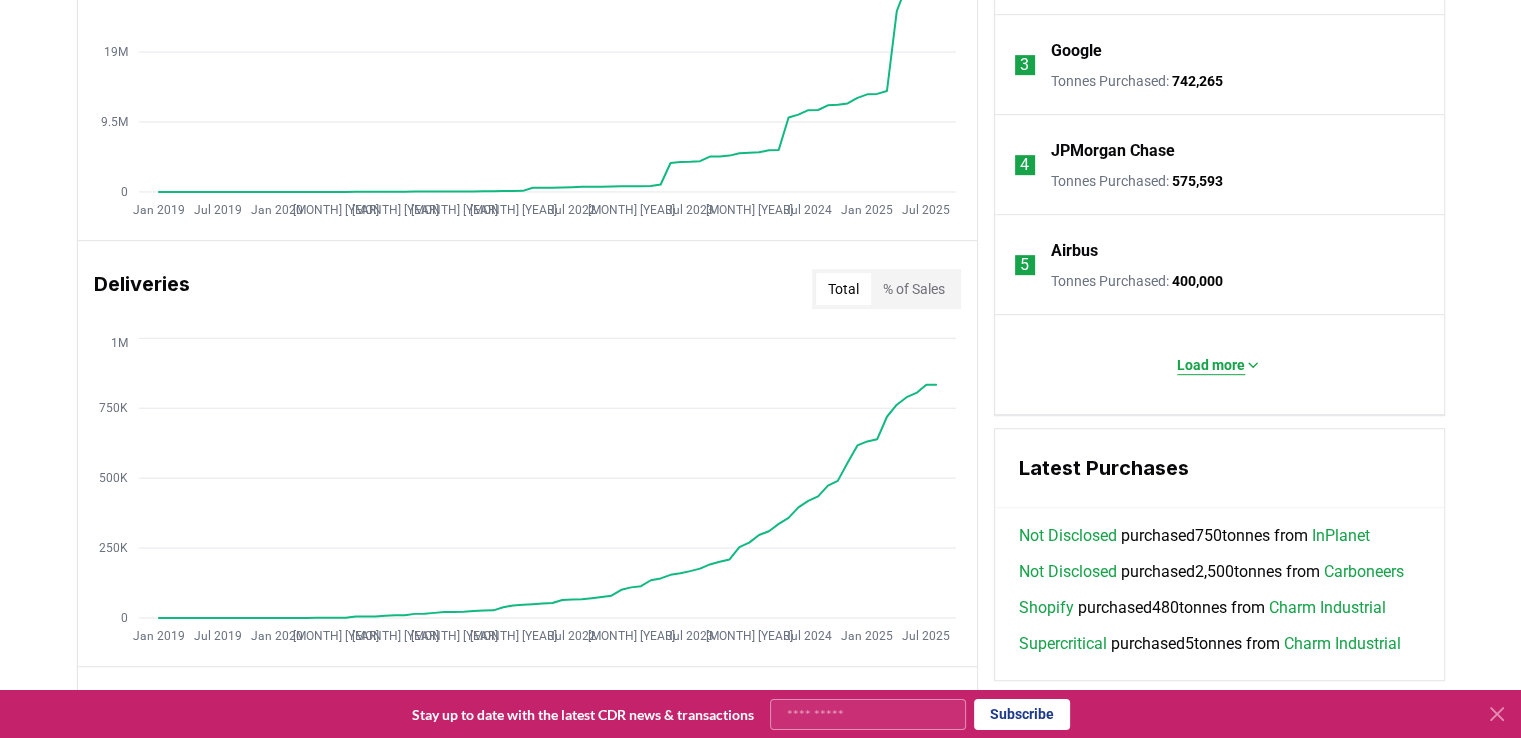 click on "Load more" at bounding box center (1219, 365) 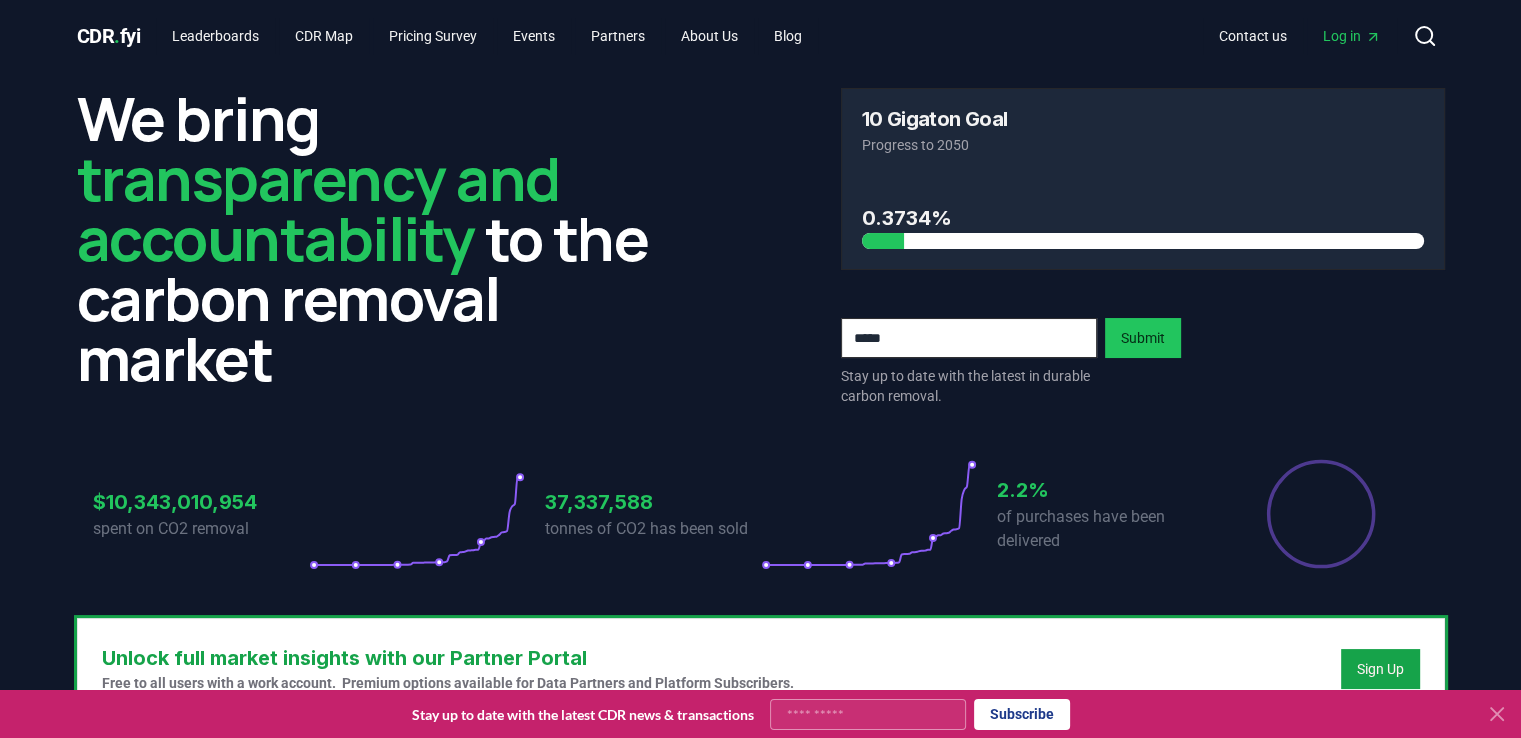 scroll, scrollTop: 0, scrollLeft: 0, axis: both 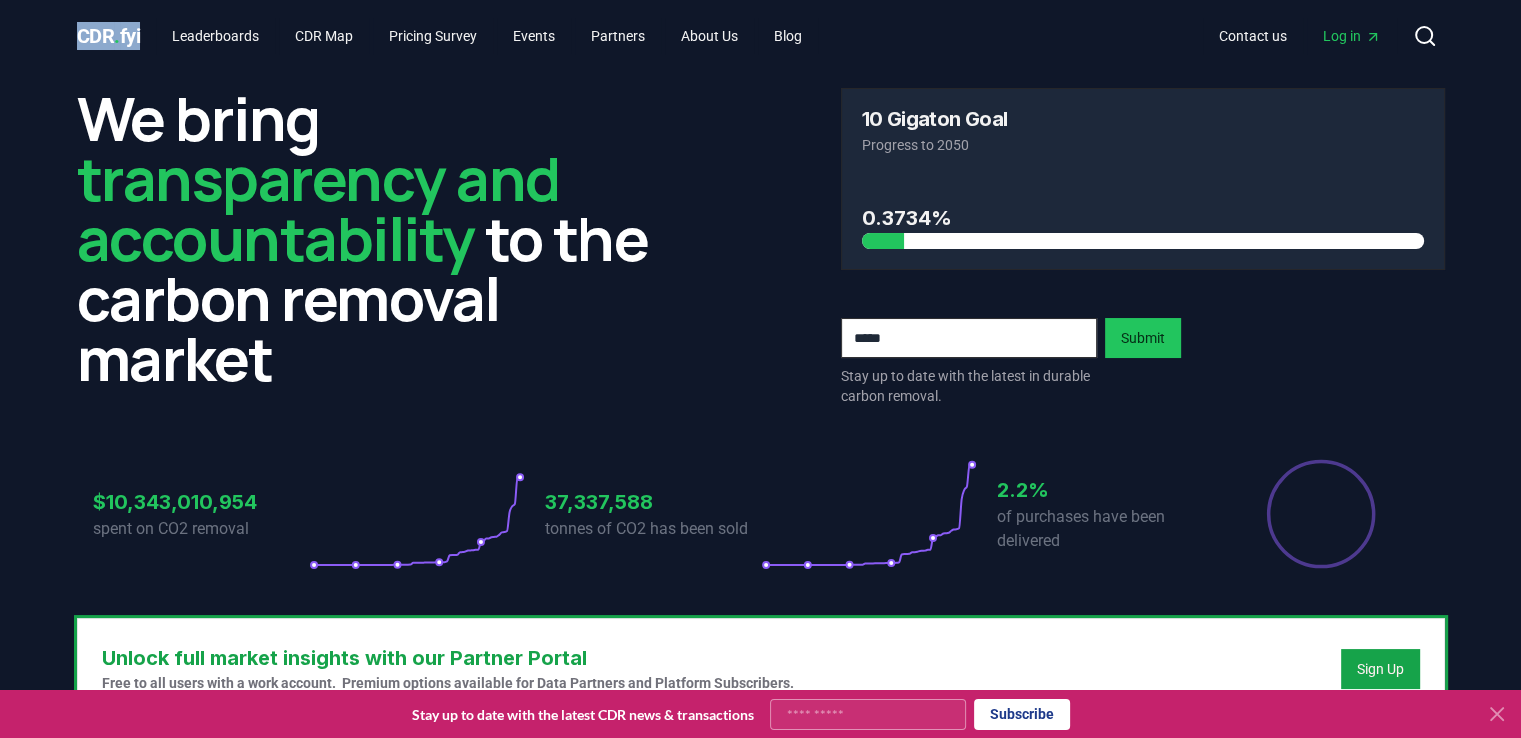 drag, startPoint x: 63, startPoint y: 29, endPoint x: 146, endPoint y: 34, distance: 83.15047 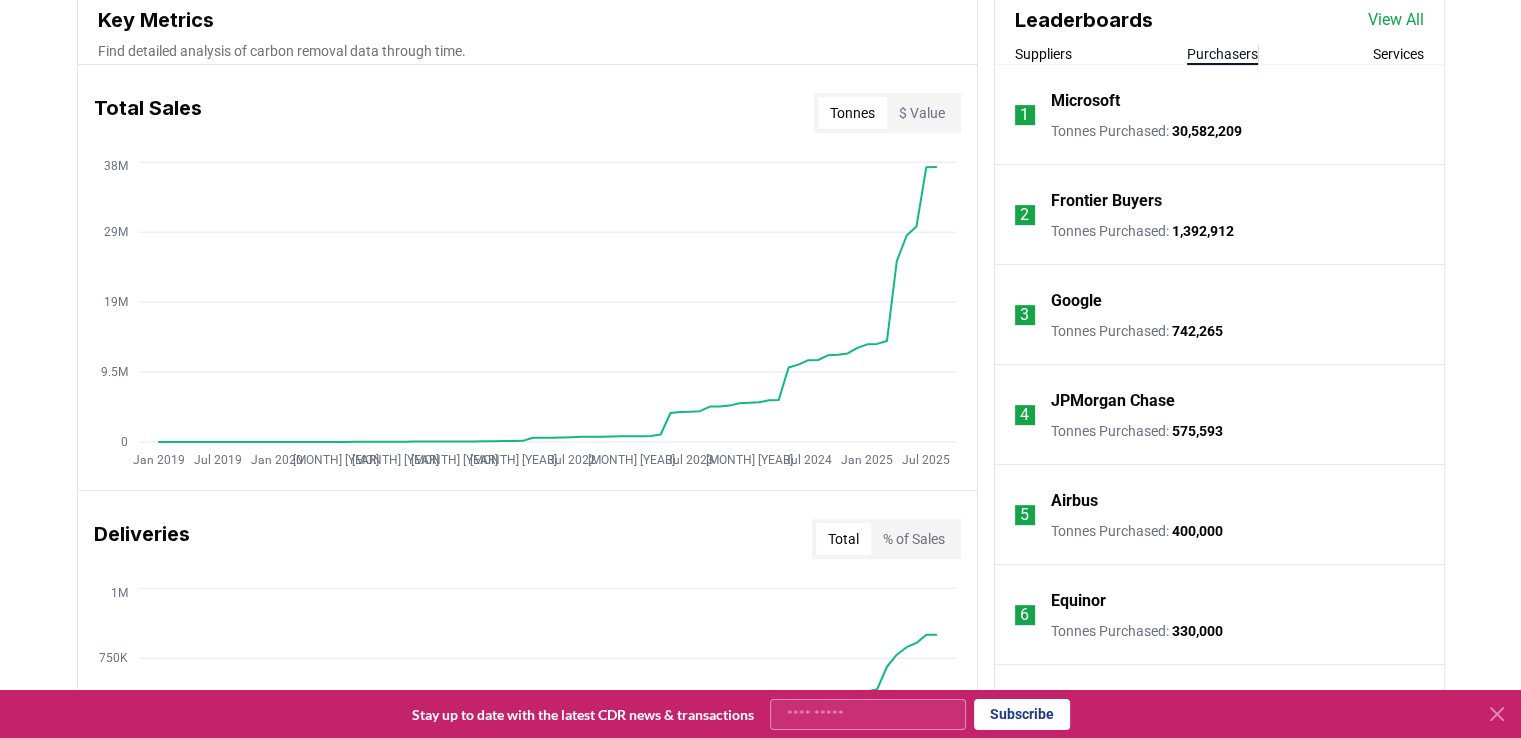 scroll, scrollTop: 800, scrollLeft: 0, axis: vertical 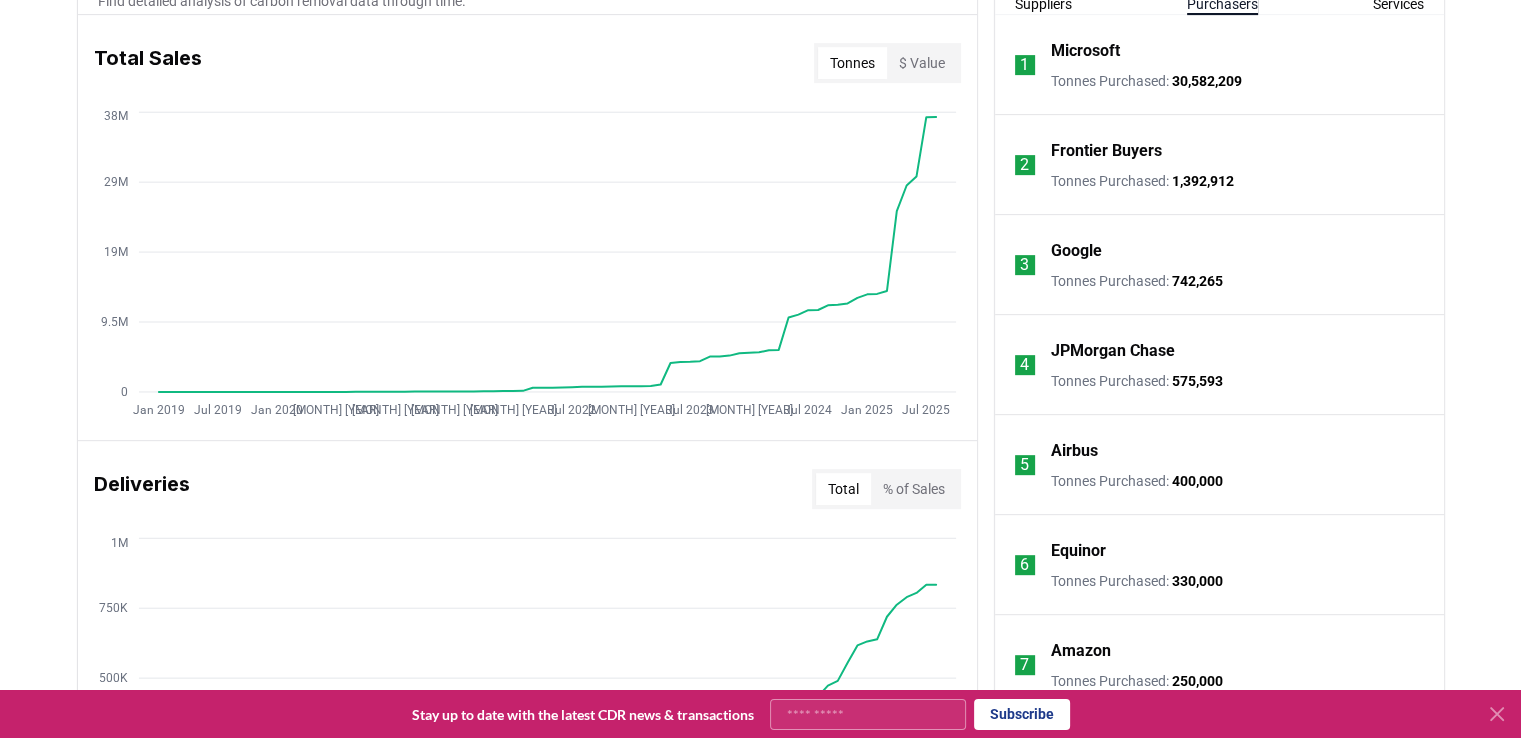 click on "$ Value" at bounding box center [922, 63] 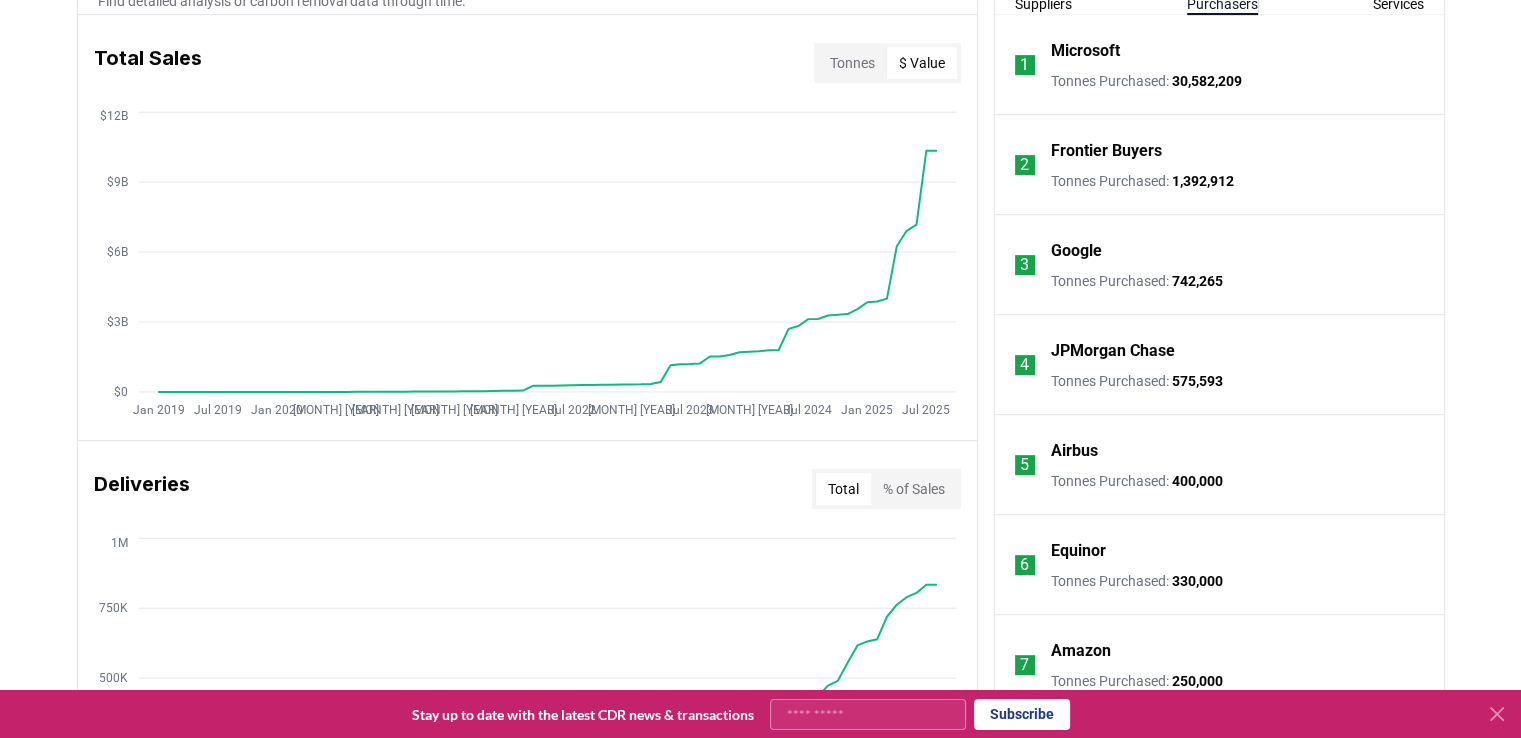 click on "Tonnes" at bounding box center (852, 63) 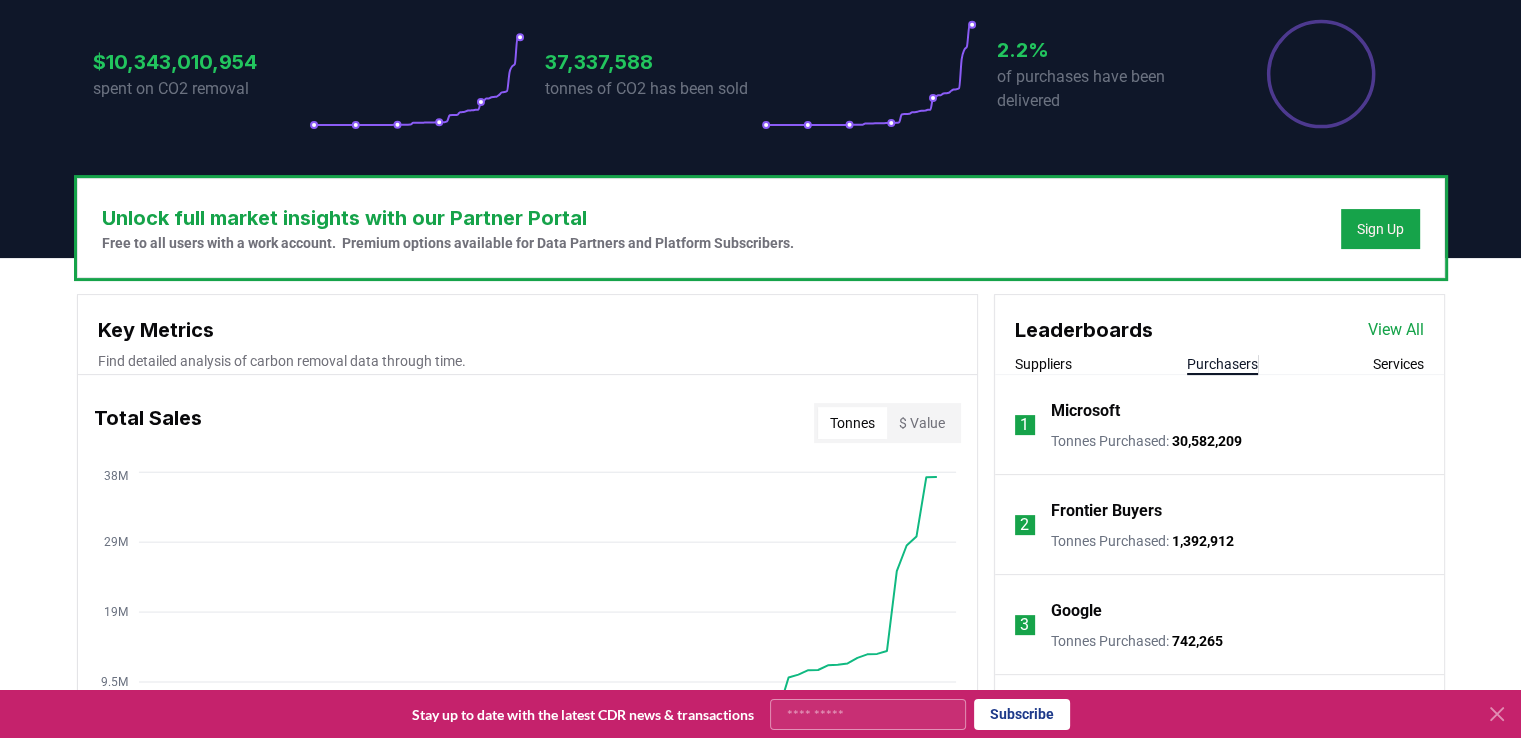 scroll, scrollTop: 431, scrollLeft: 0, axis: vertical 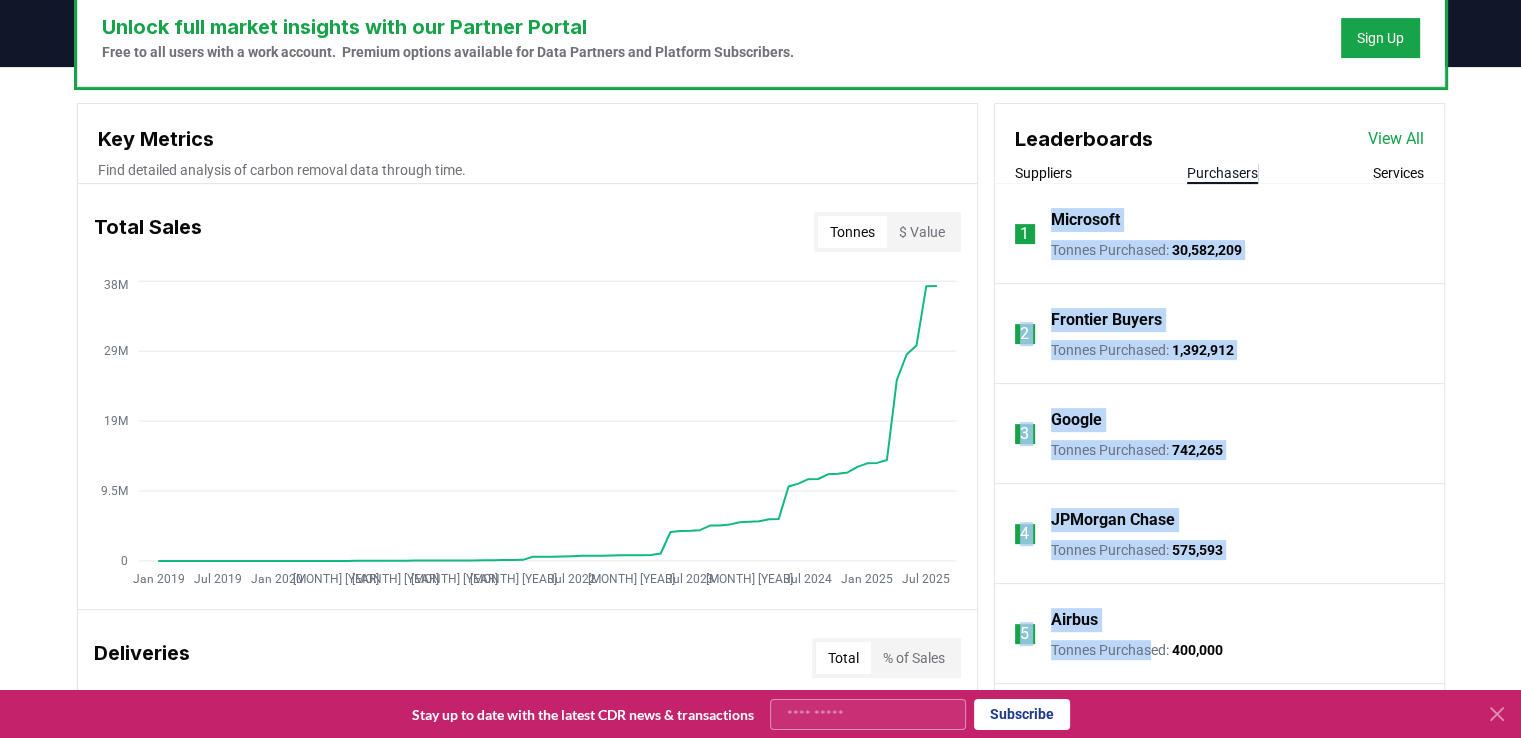 drag, startPoint x: 1042, startPoint y: 200, endPoint x: 1148, endPoint y: 635, distance: 447.7287 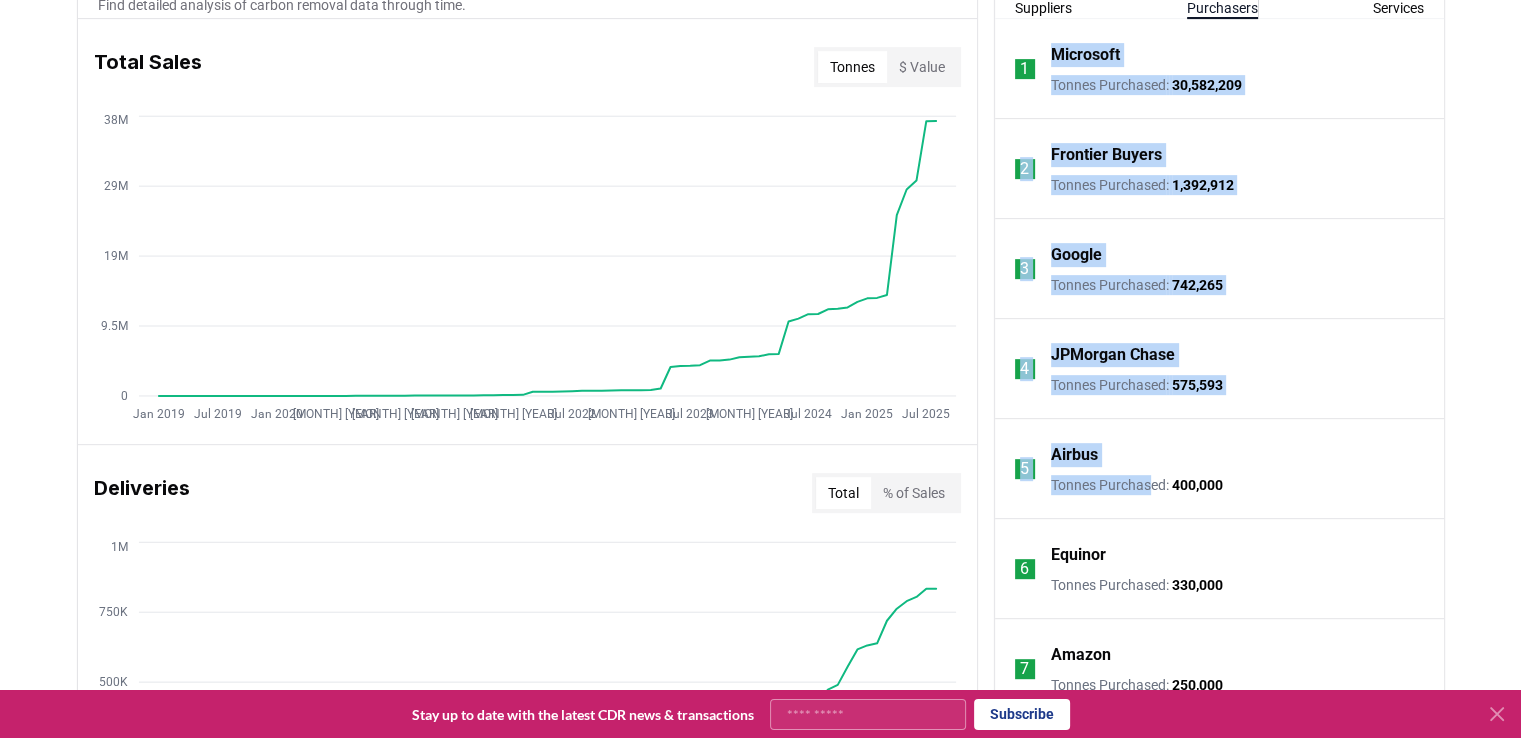 scroll, scrollTop: 831, scrollLeft: 0, axis: vertical 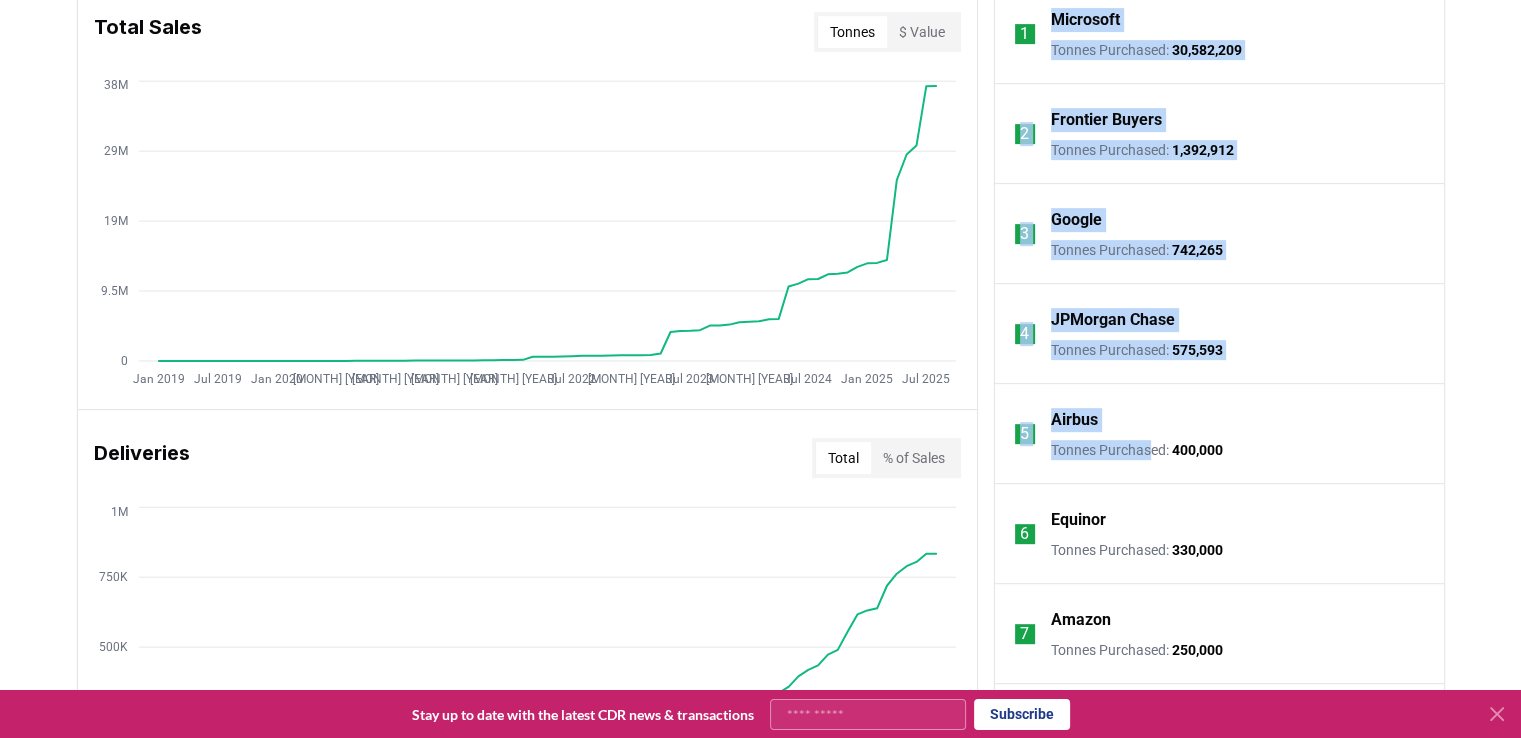 click on "Microsoft" at bounding box center [1085, 20] 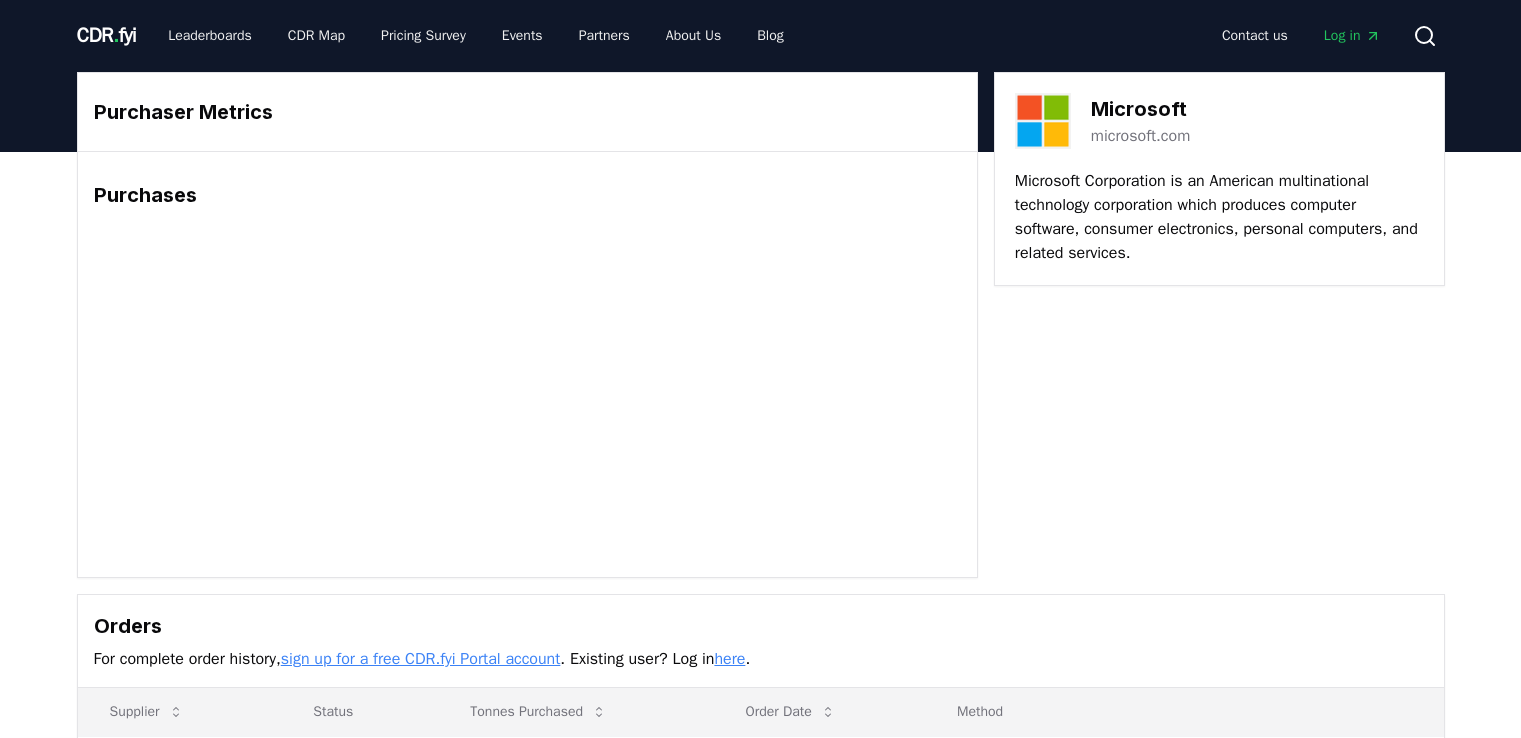 scroll, scrollTop: 0, scrollLeft: 0, axis: both 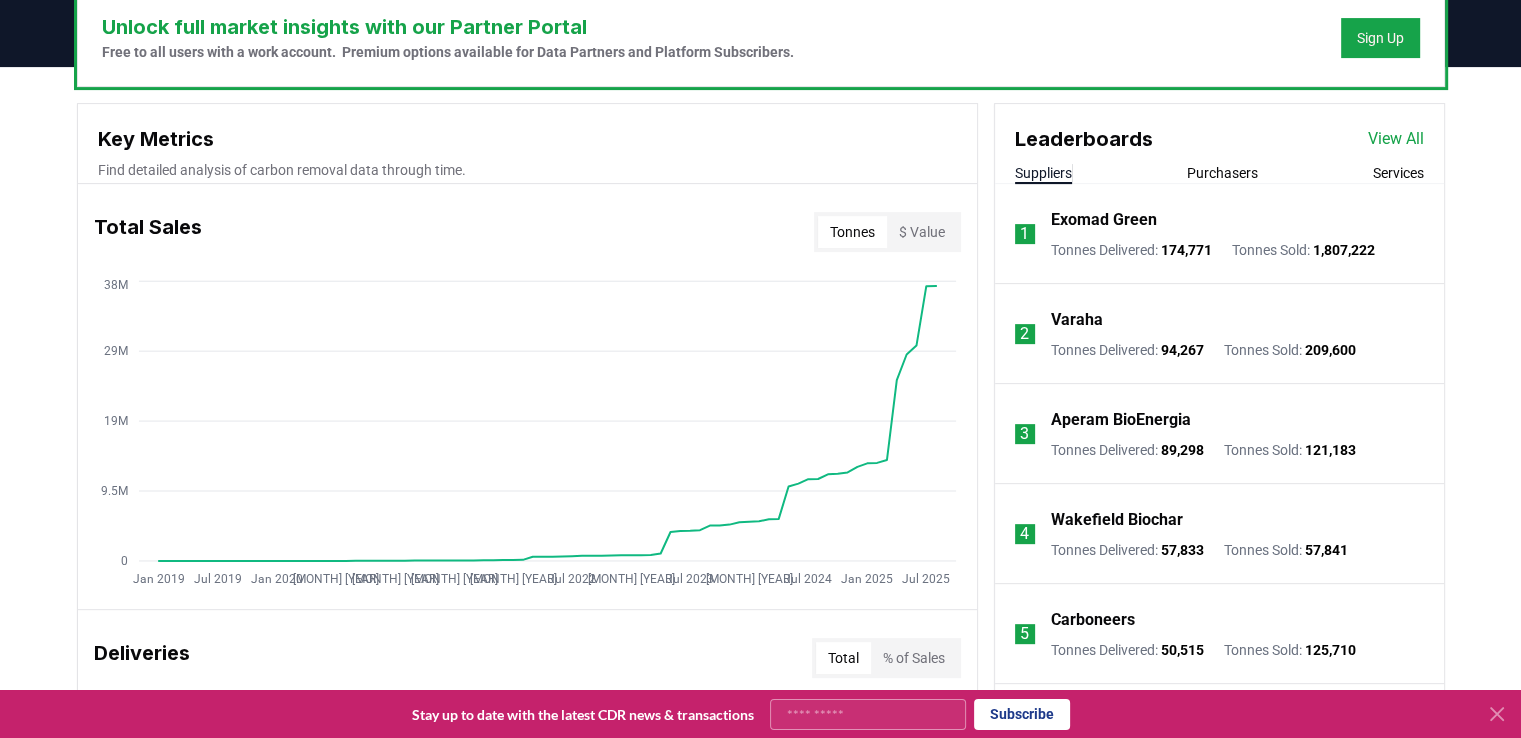 click on "Purchasers" at bounding box center (1222, 173) 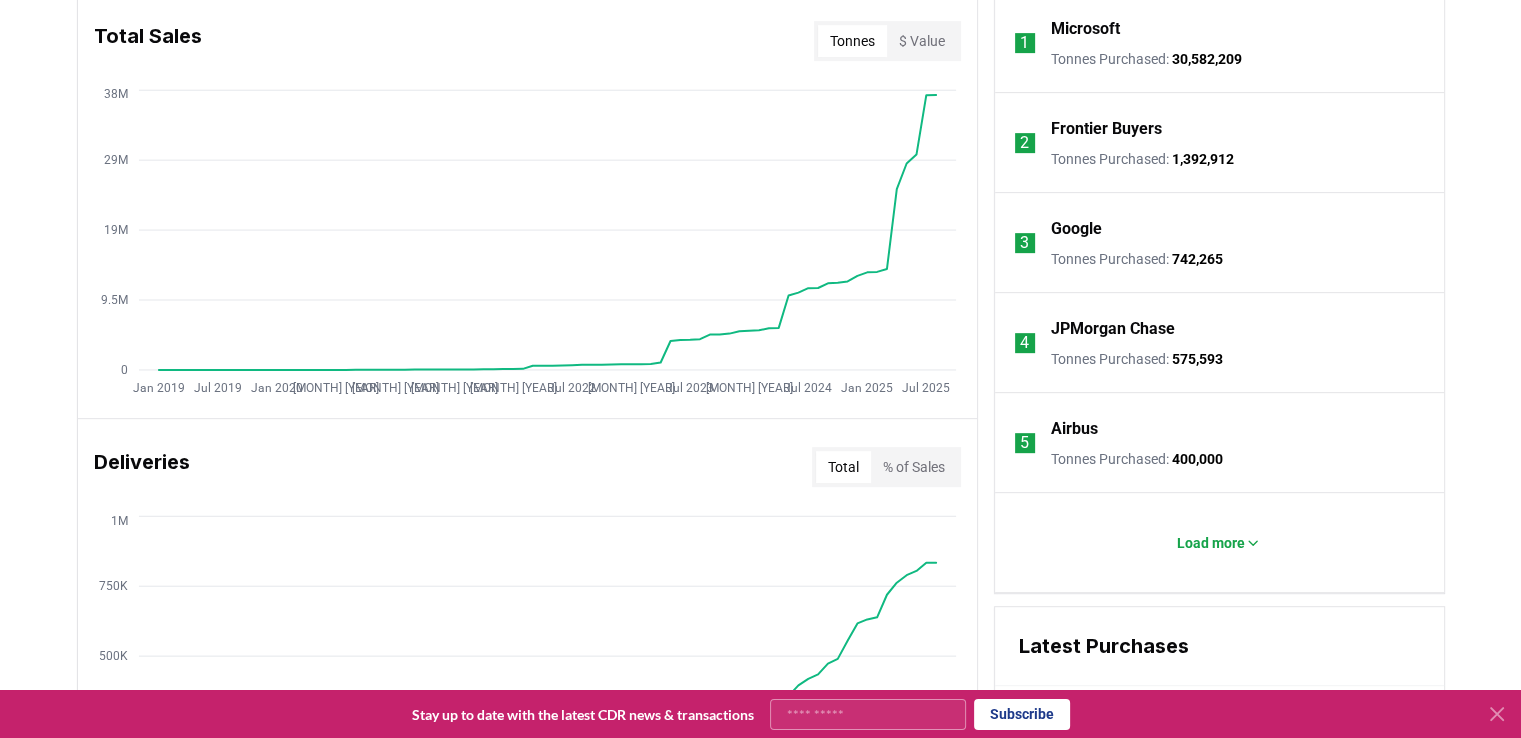 scroll, scrollTop: 831, scrollLeft: 0, axis: vertical 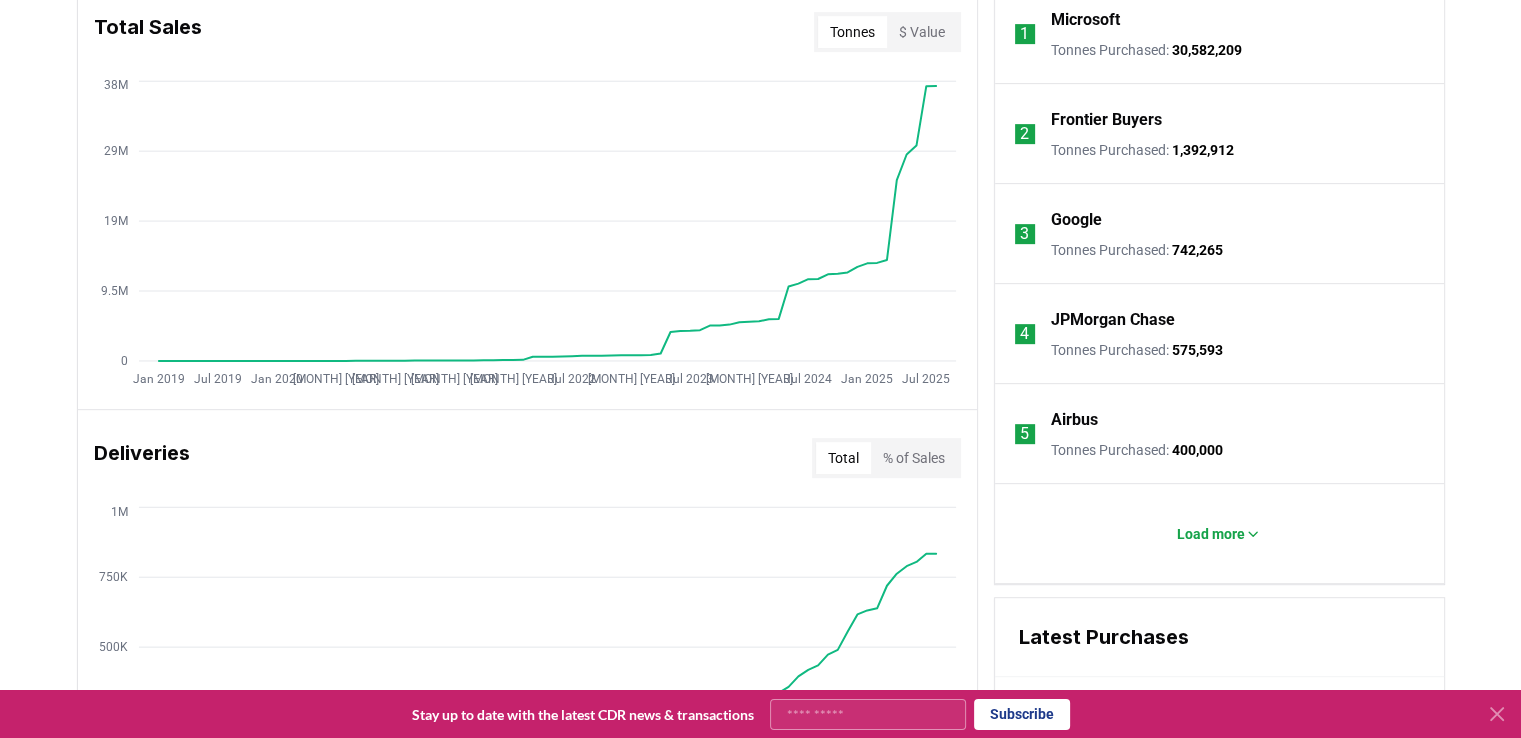click on "1 Microsoft Tonnes Purchased :   30,582,209 2 Frontier Buyers Tonnes Purchased :   1,392,912 3 Google Tonnes Purchased :   742,265 4 JPMorgan Chase Tonnes Purchased :   575,593 5 Airbus Tonnes Purchased :   400,000 Load more" at bounding box center [1219, 284] 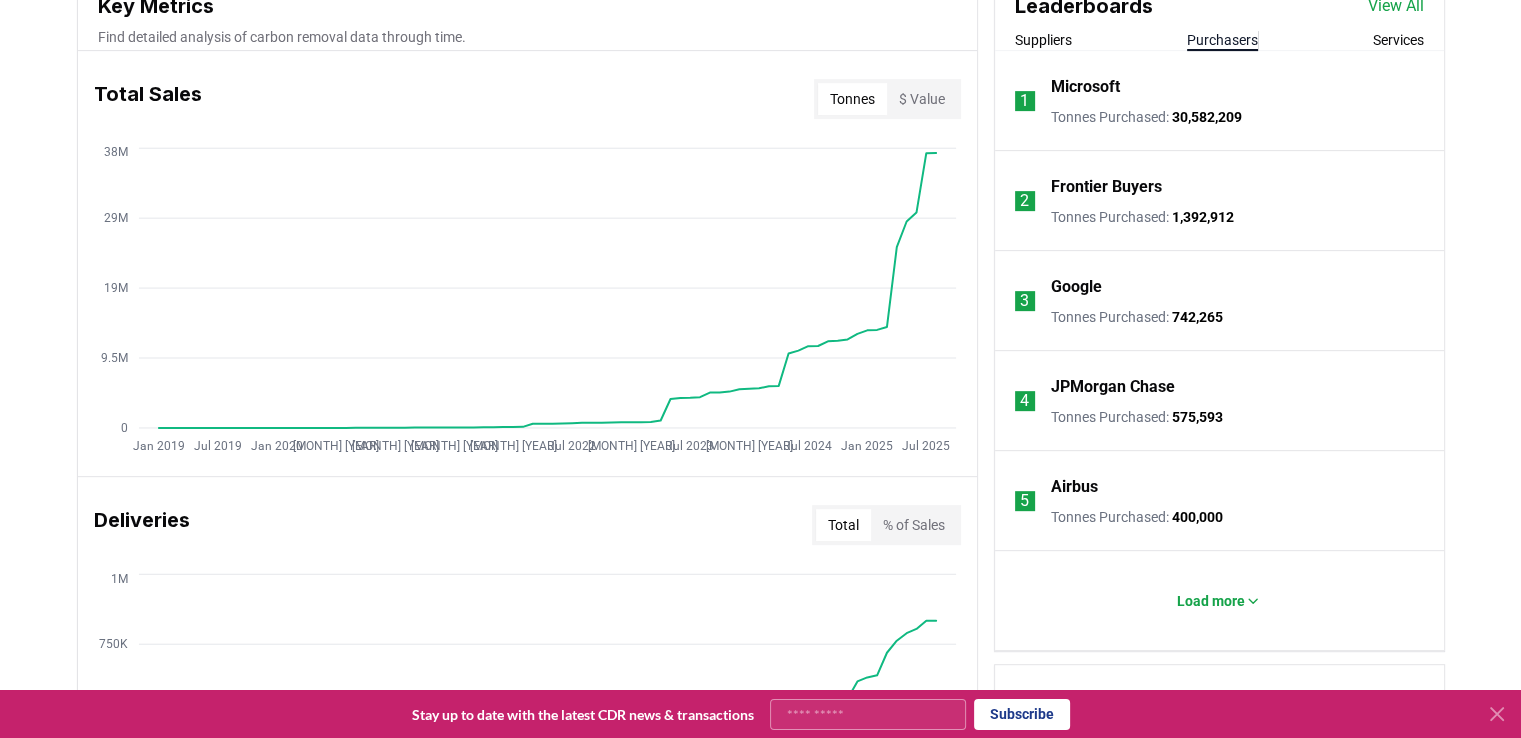 scroll, scrollTop: 731, scrollLeft: 0, axis: vertical 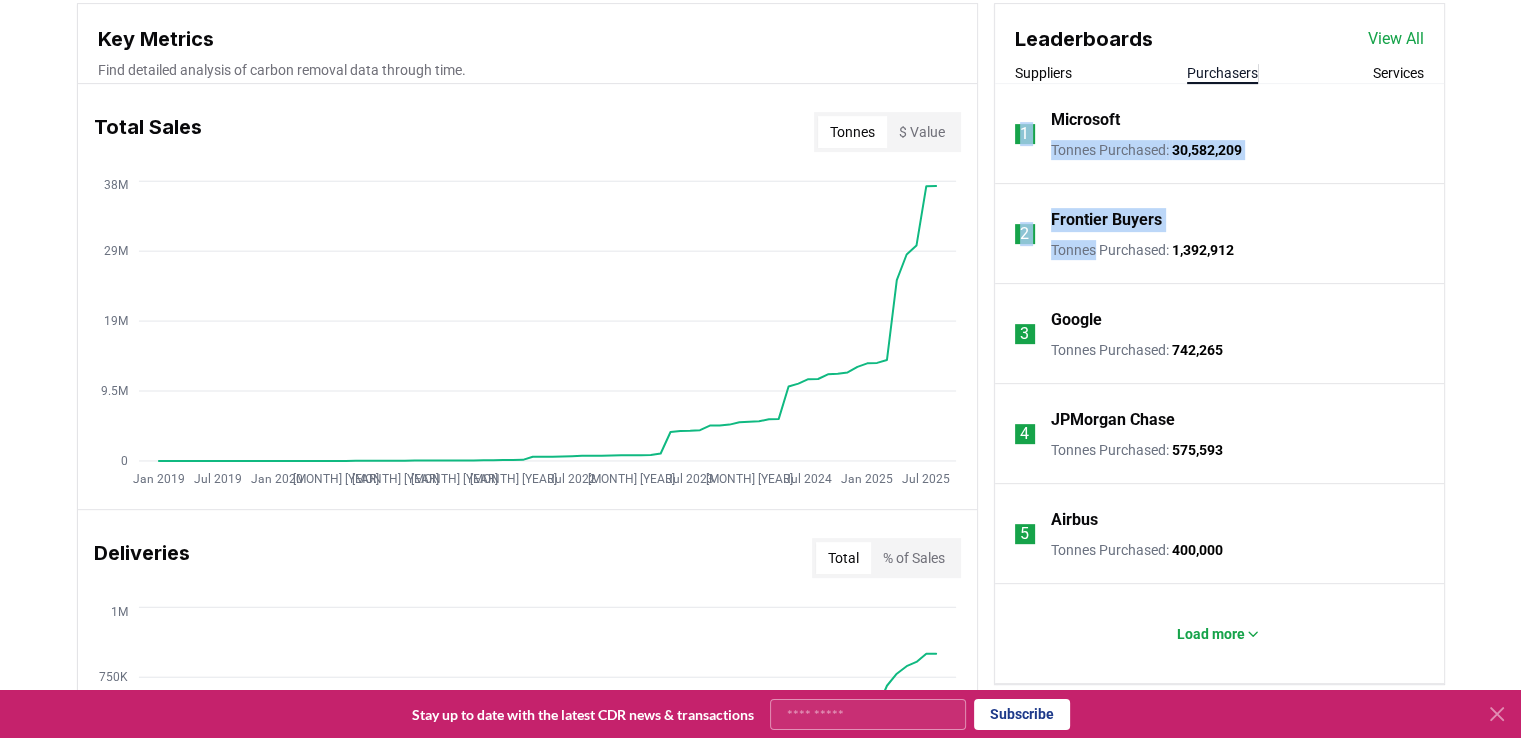 drag, startPoint x: 1016, startPoint y: 98, endPoint x: 1094, endPoint y: 251, distance: 171.73526 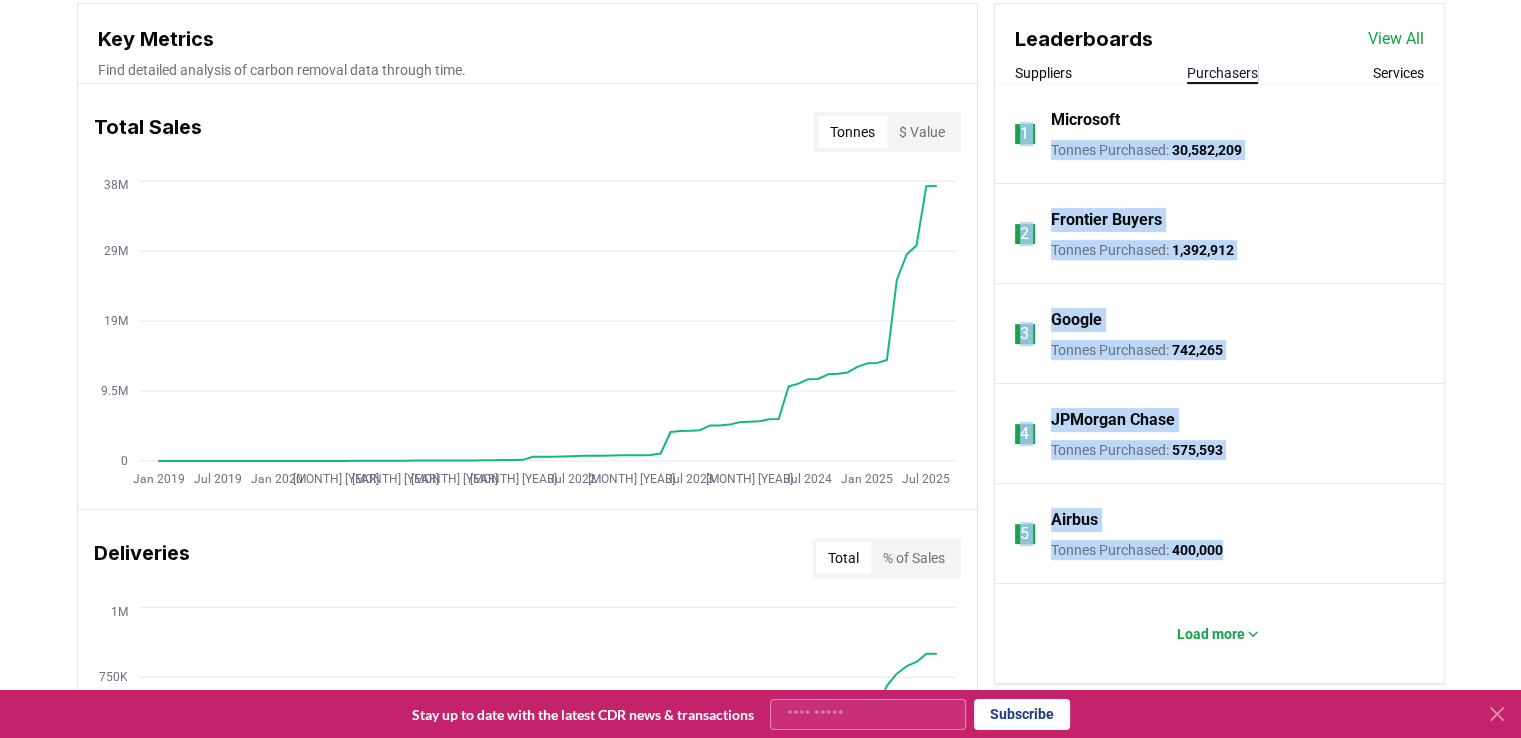 drag, startPoint x: 1017, startPoint y: 92, endPoint x: 1238, endPoint y: 557, distance: 514.8456 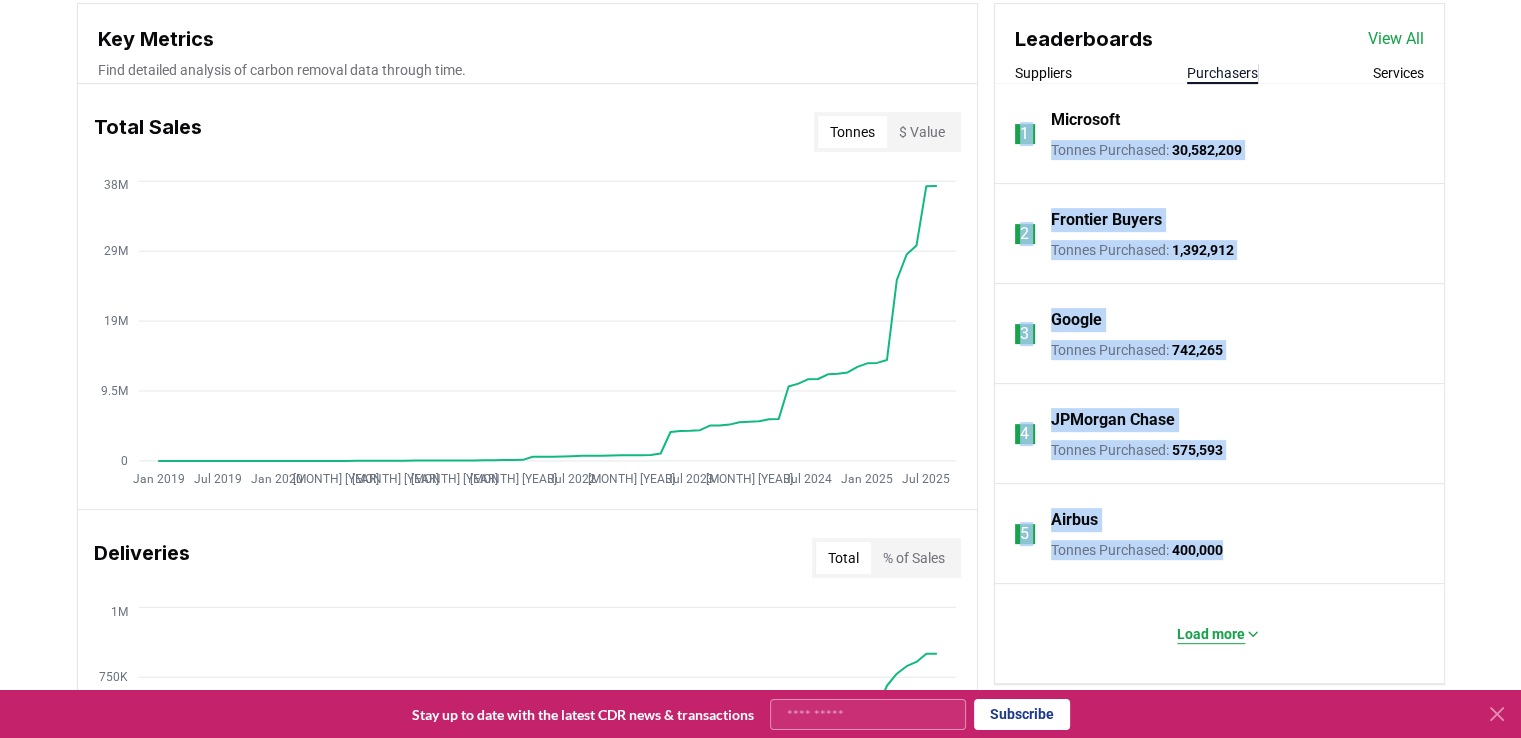 click on "Load more" at bounding box center [1211, 634] 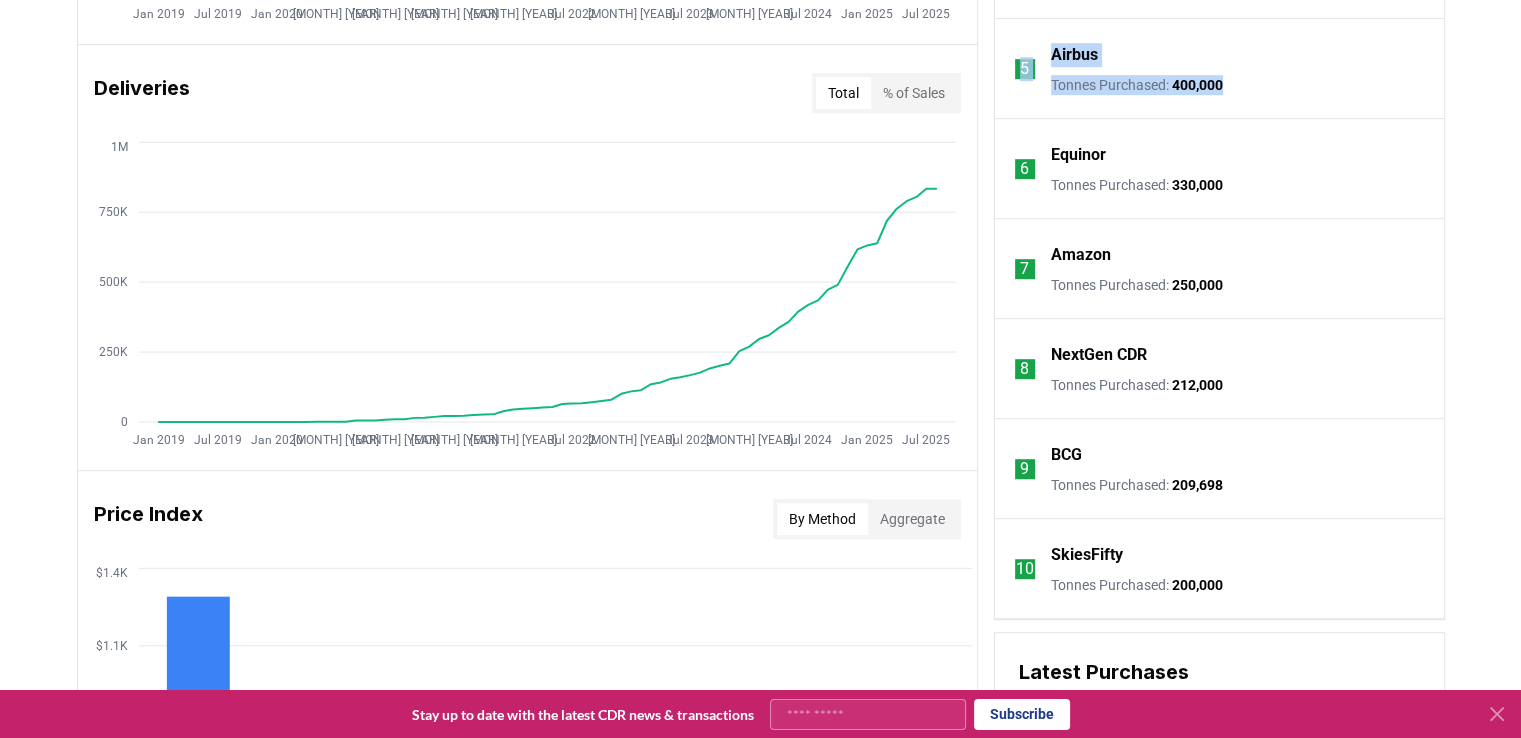 scroll, scrollTop: 1231, scrollLeft: 0, axis: vertical 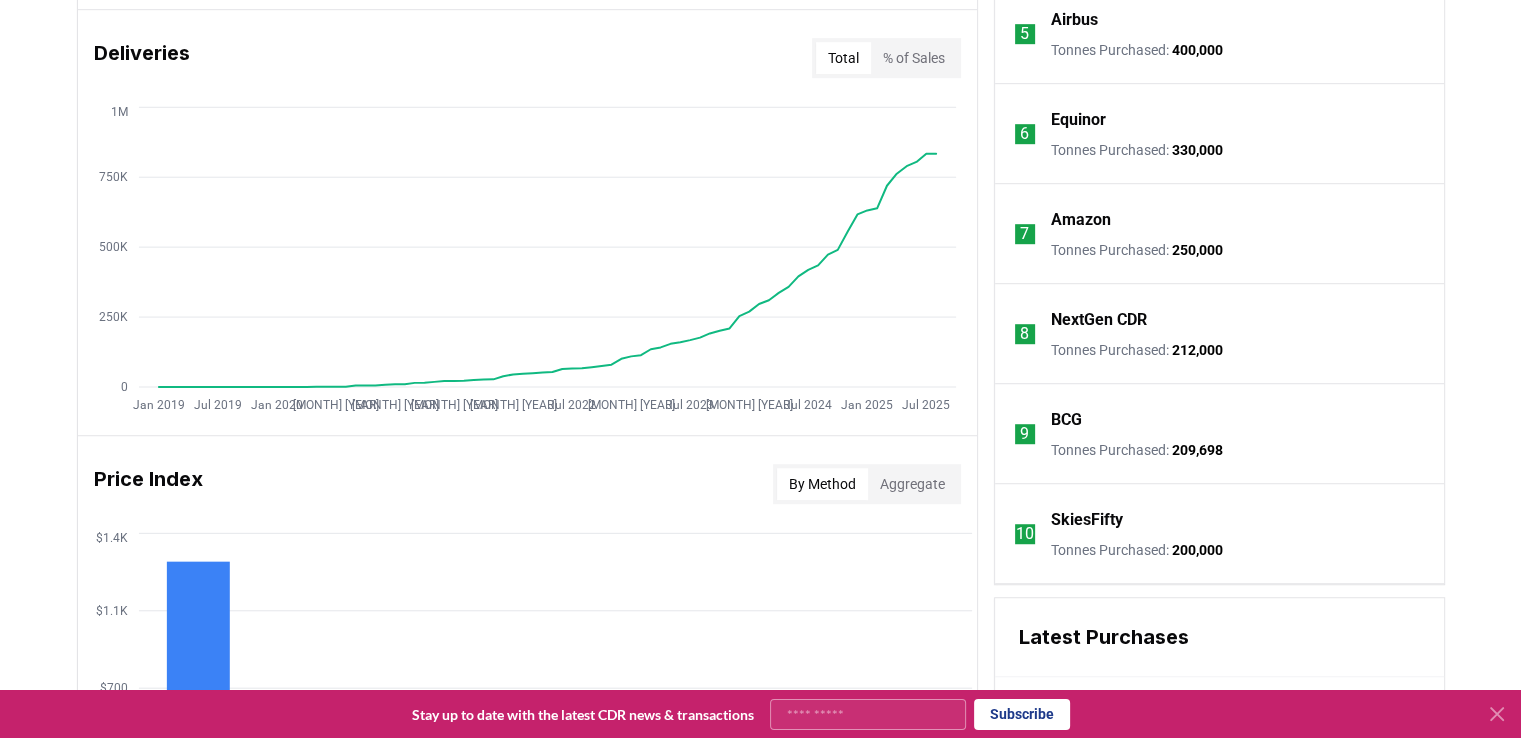 click on "6 Equinor Tonnes Purchased :   330,000" at bounding box center (1219, 134) 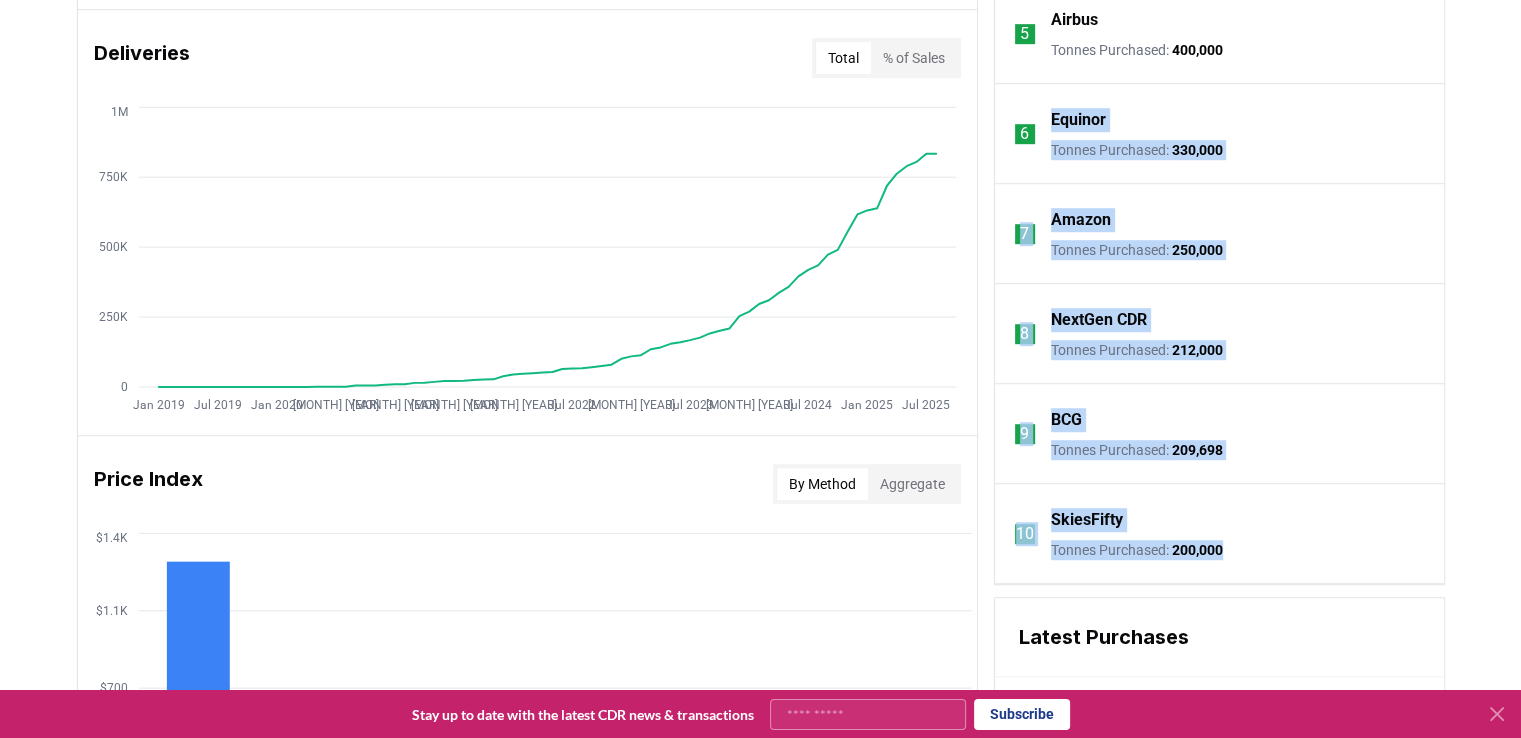 drag, startPoint x: 1032, startPoint y: 89, endPoint x: 1249, endPoint y: 551, distance: 510.42435 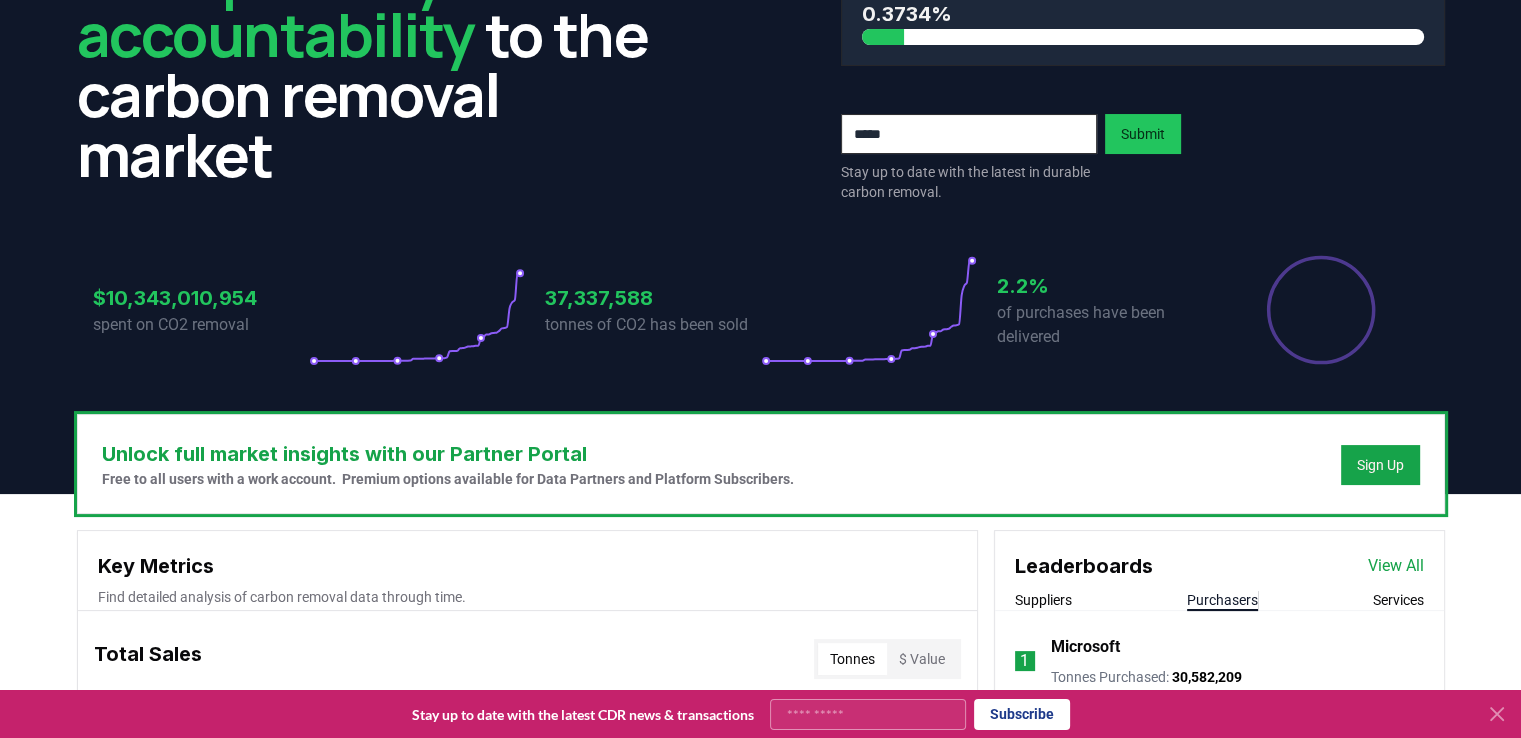 scroll, scrollTop: 0, scrollLeft: 0, axis: both 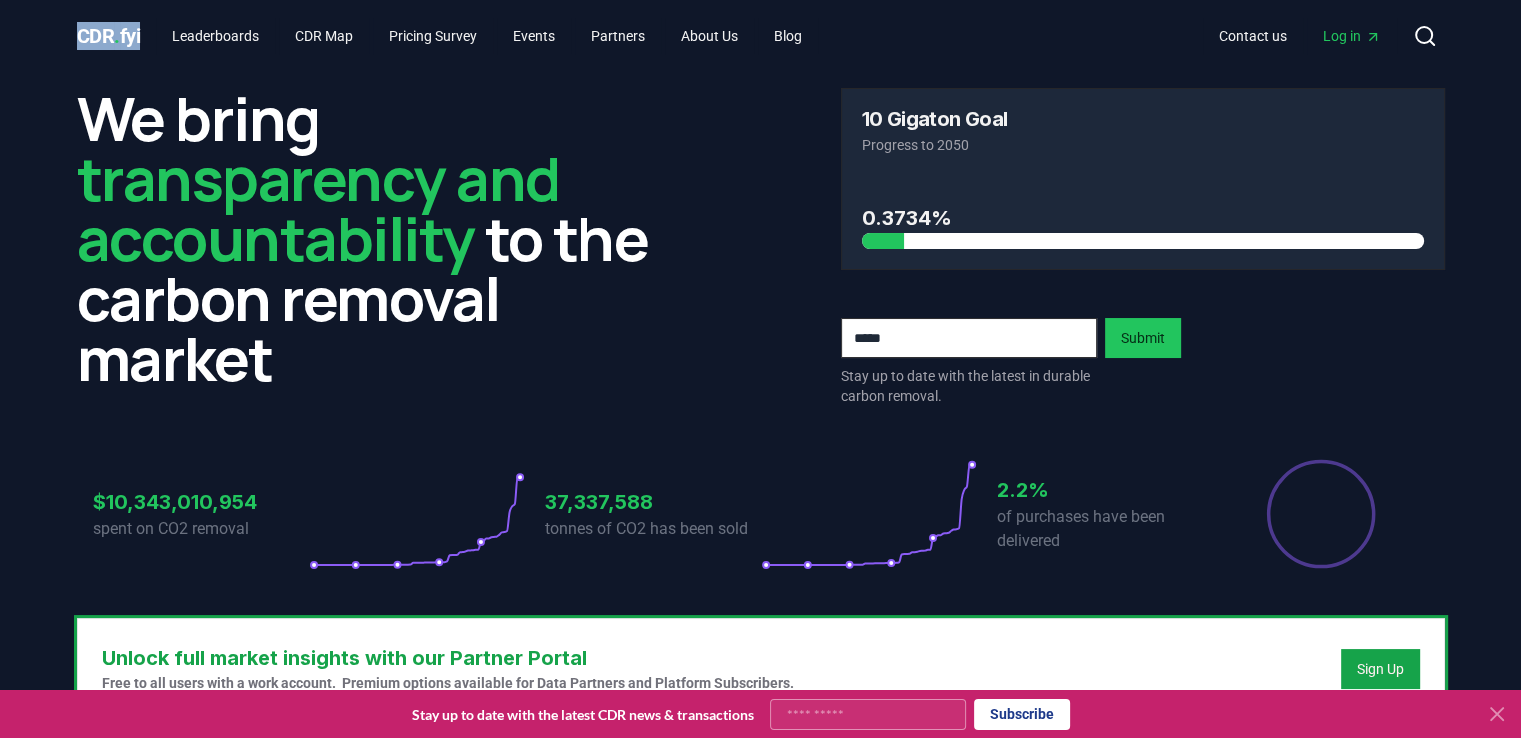 drag, startPoint x: 73, startPoint y: 30, endPoint x: 152, endPoint y: 31, distance: 79.00633 